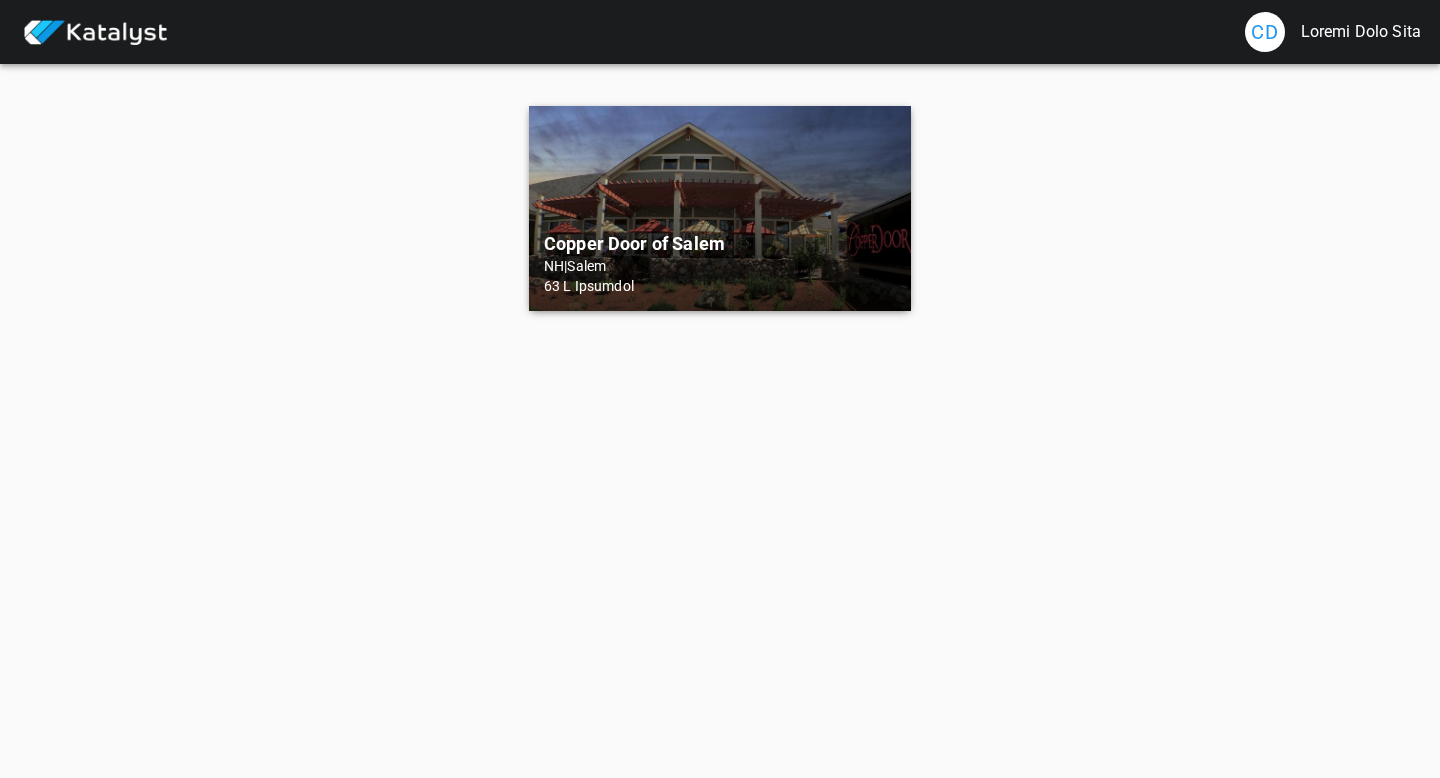 scroll, scrollTop: 0, scrollLeft: 0, axis: both 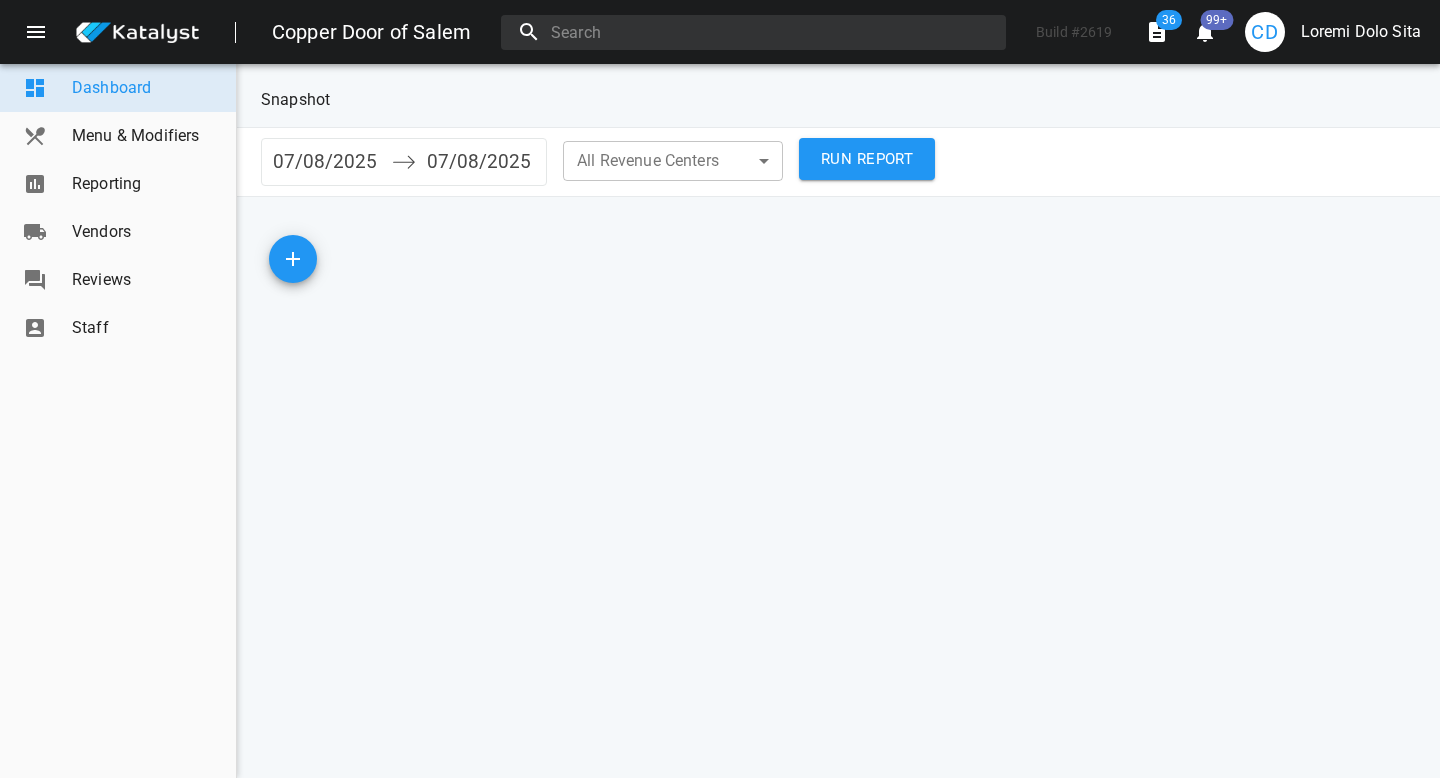 click on "Reporting" at bounding box center [146, 184] 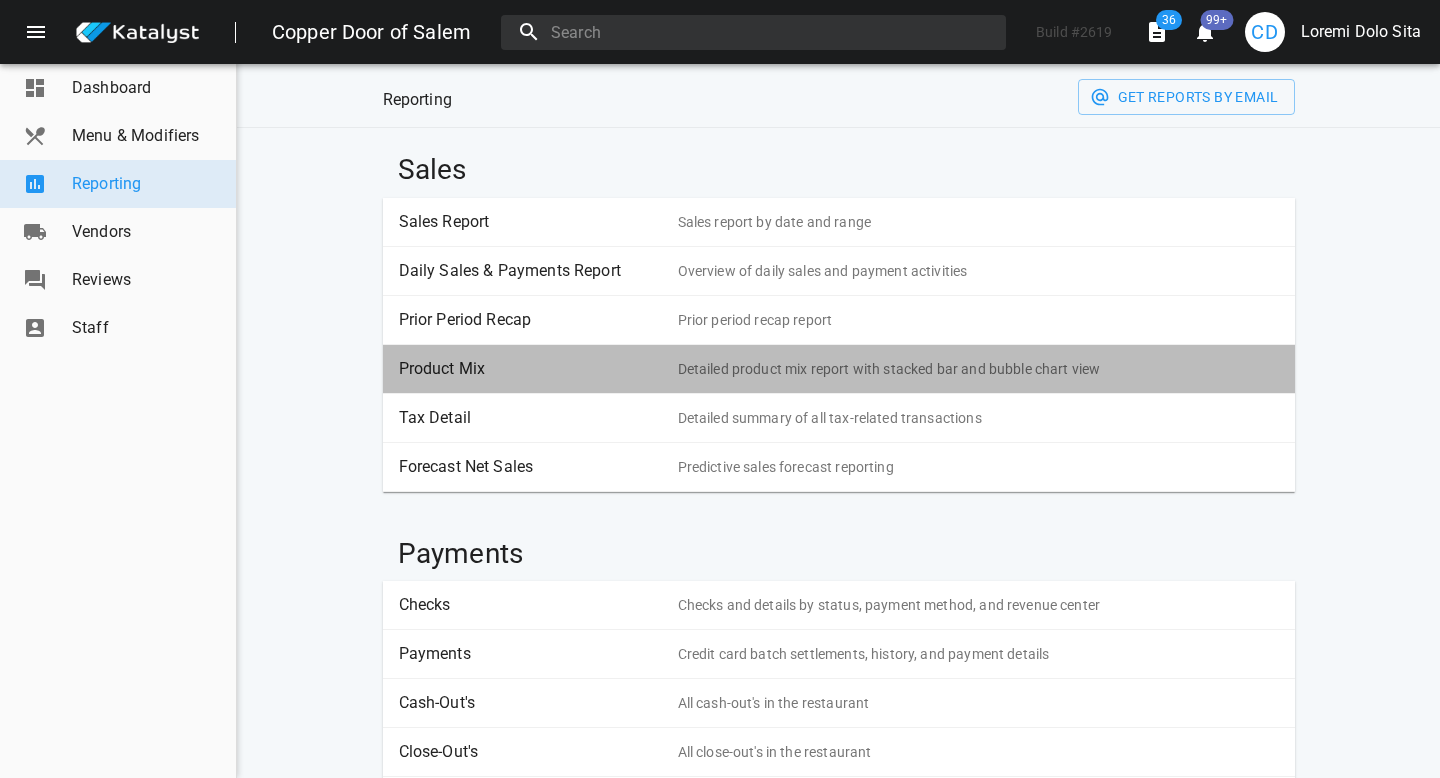 click on "Product Mix" at bounding box center (531, 369) 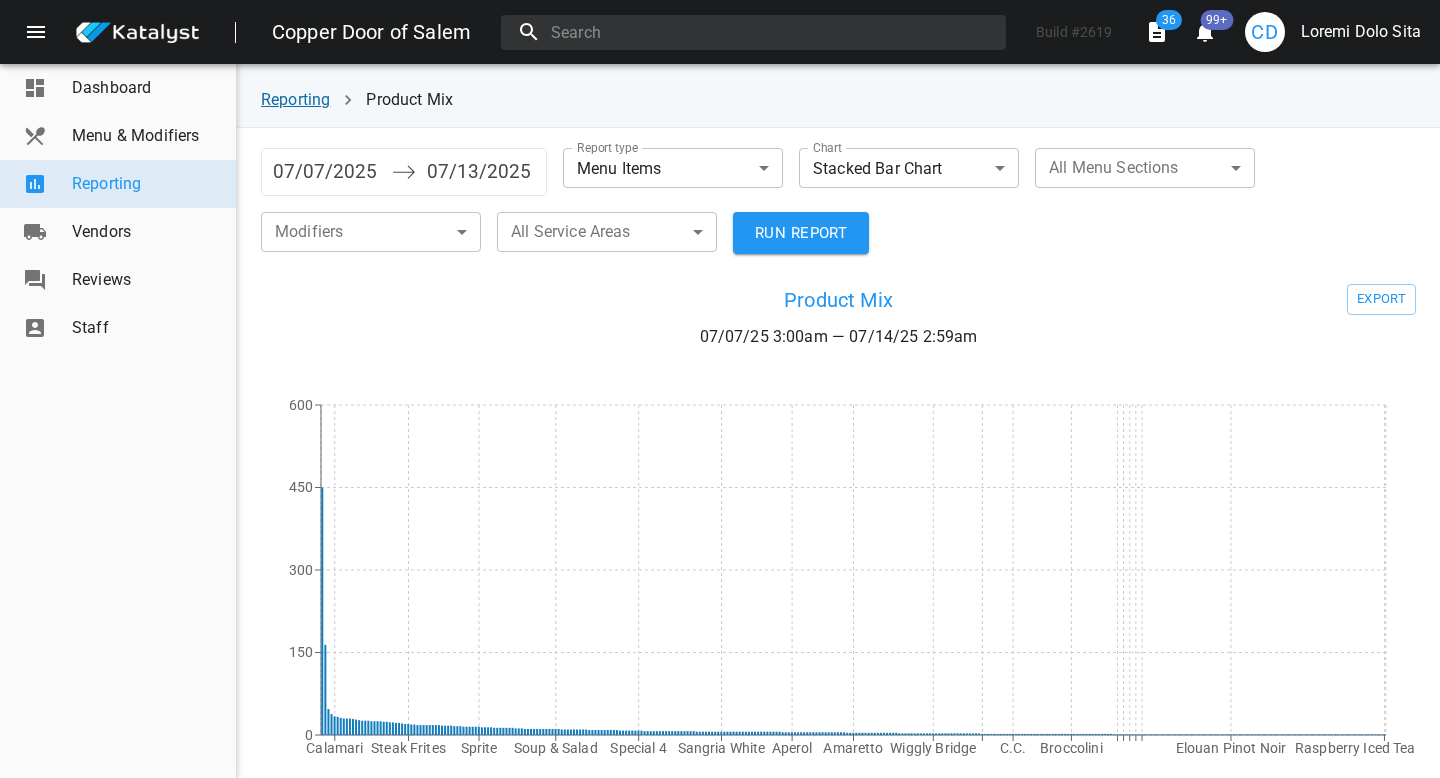 click on "Reporting" at bounding box center [295, 99] 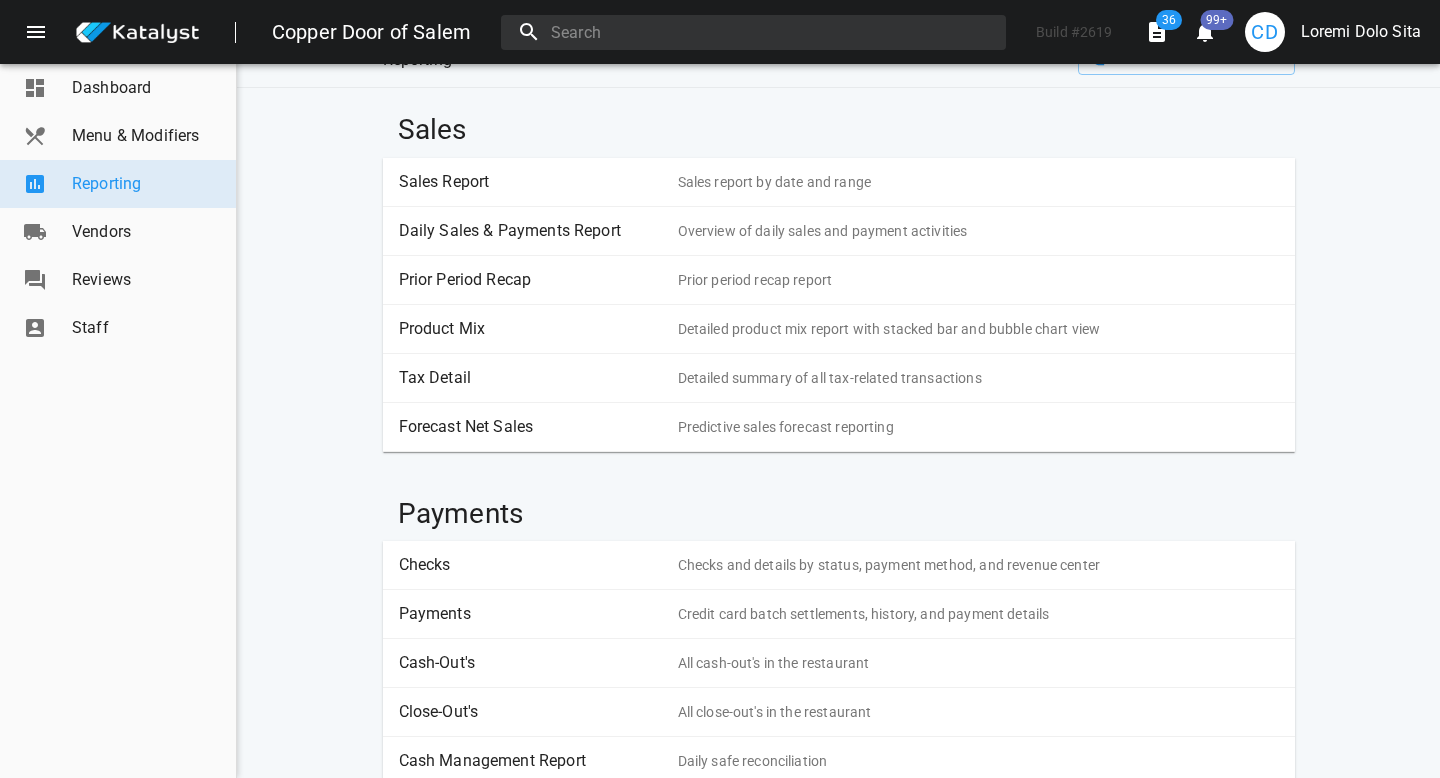 scroll, scrollTop: 39, scrollLeft: 0, axis: vertical 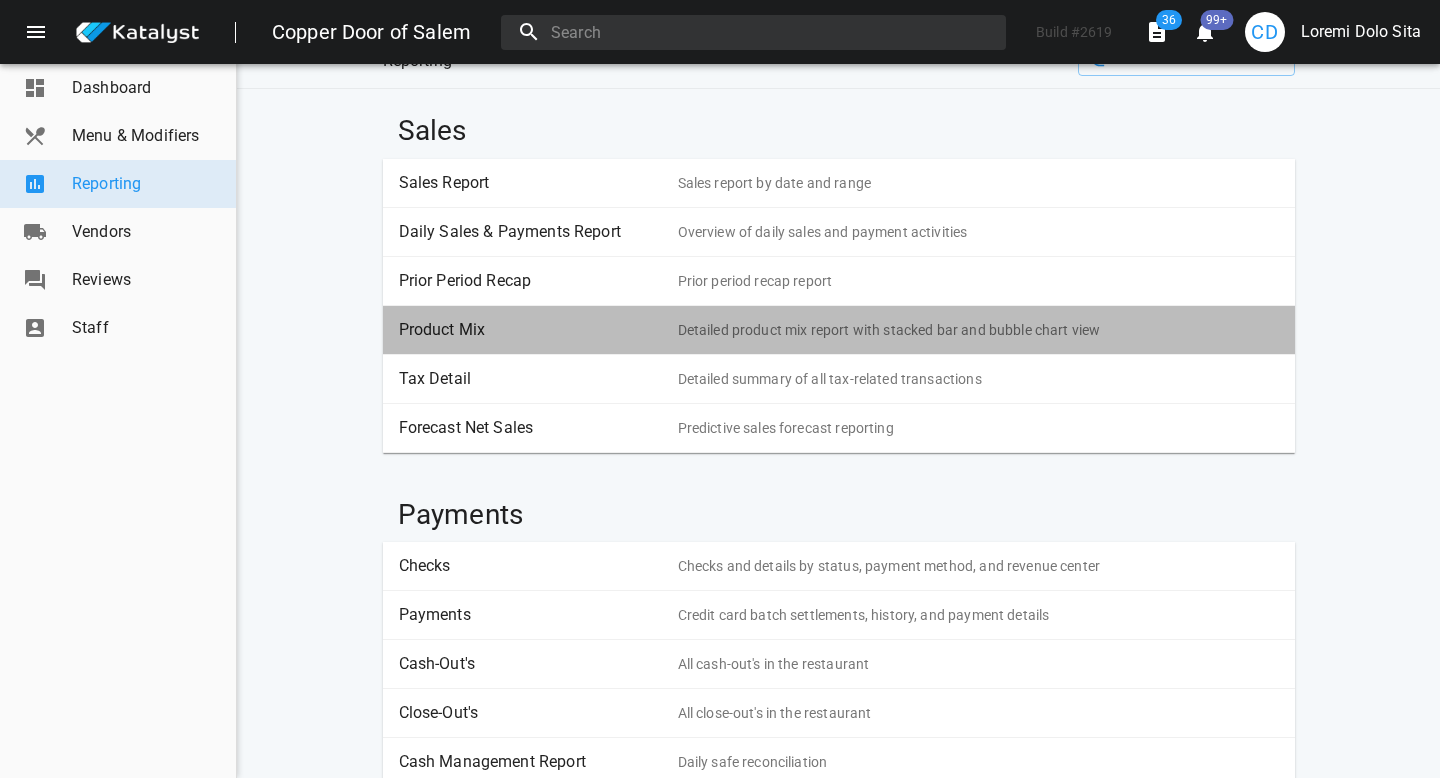 click on "Product Mix" at bounding box center [531, 330] 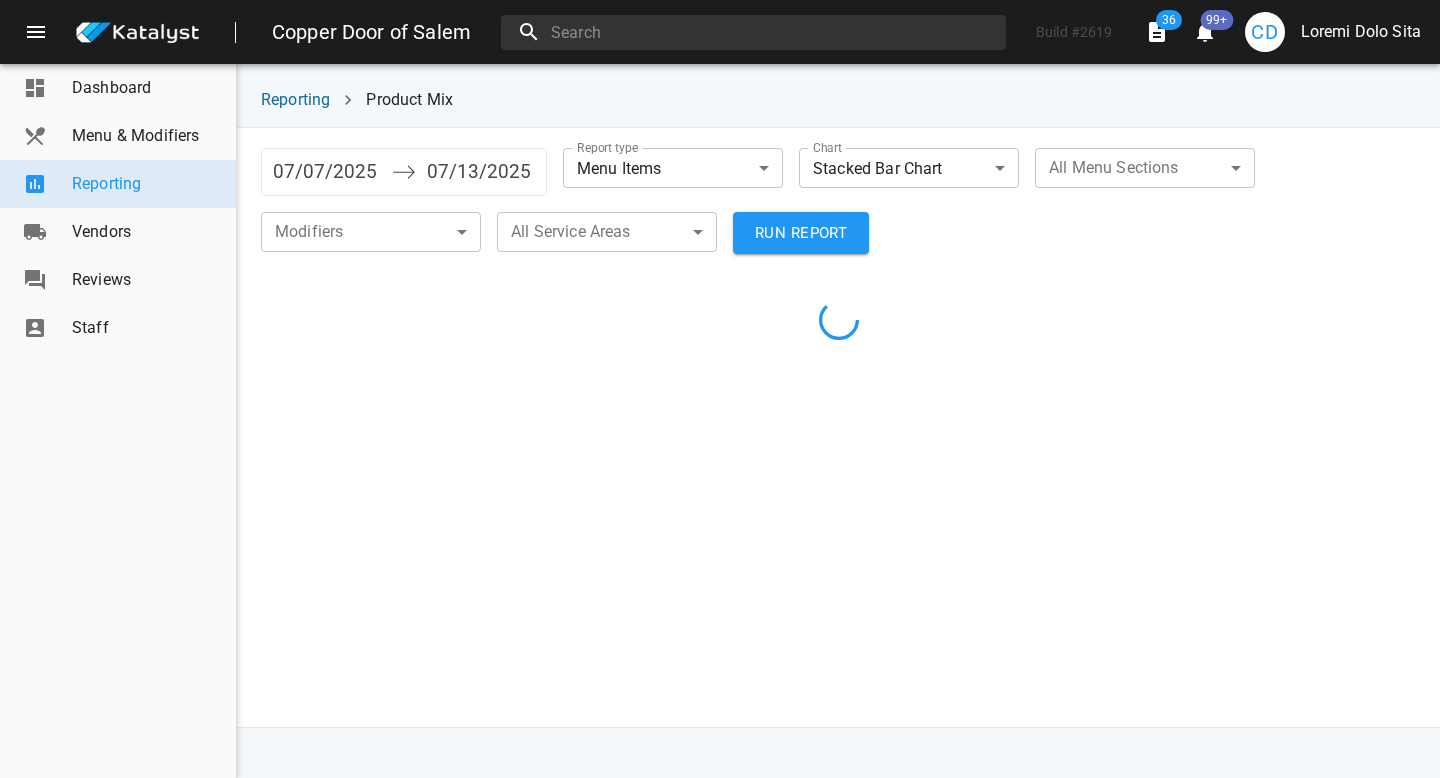 scroll, scrollTop: 0, scrollLeft: 0, axis: both 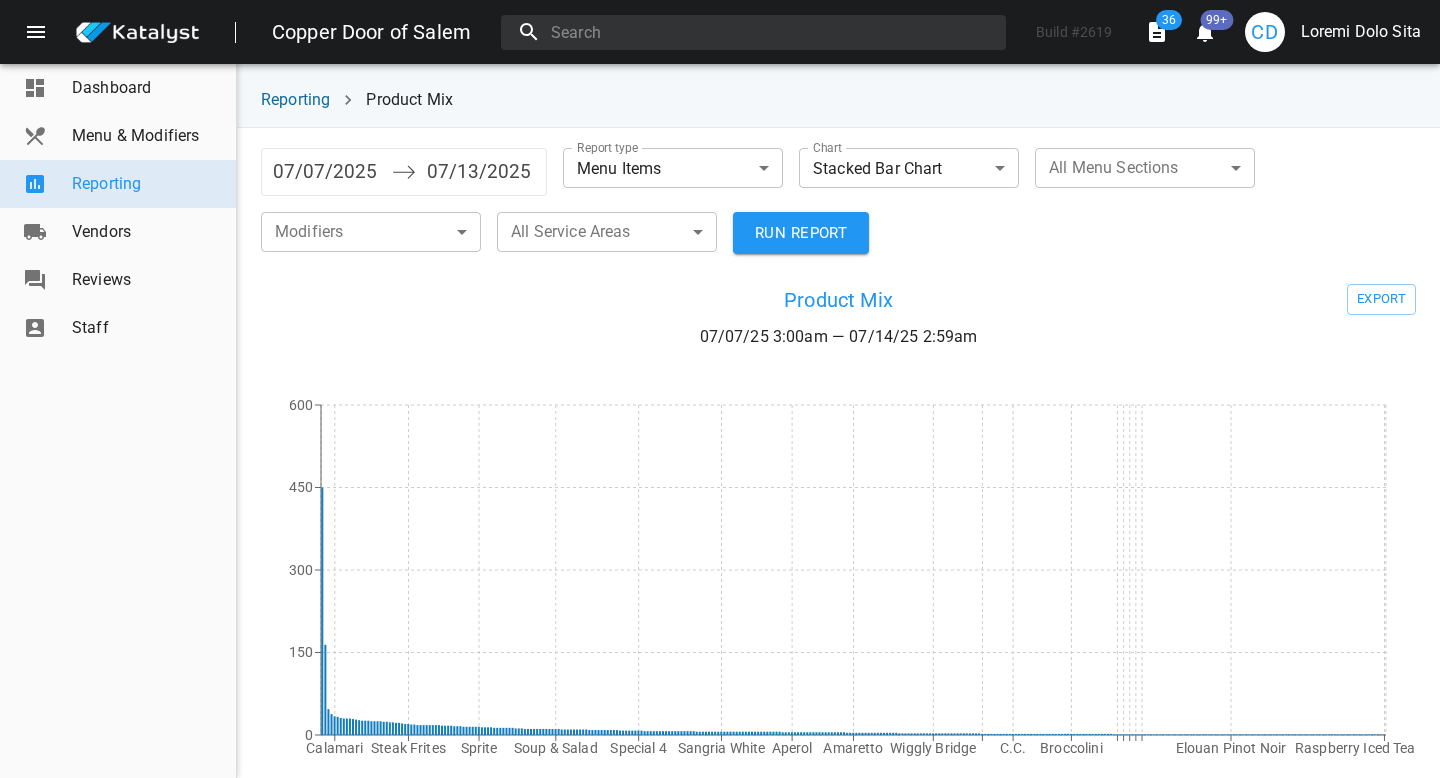 click on "07/07/2025" at bounding box center (327, 172) 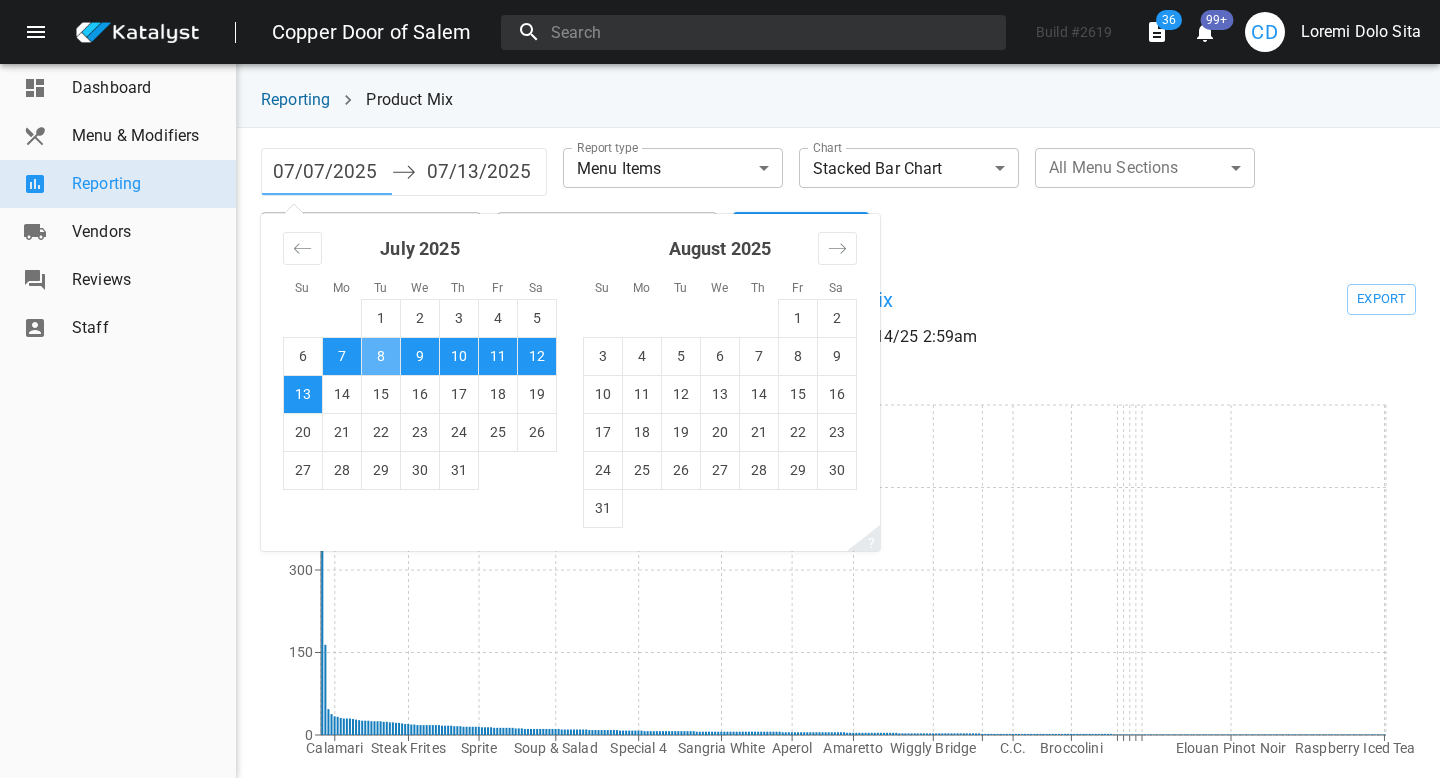 click on "8" at bounding box center [381, 356] 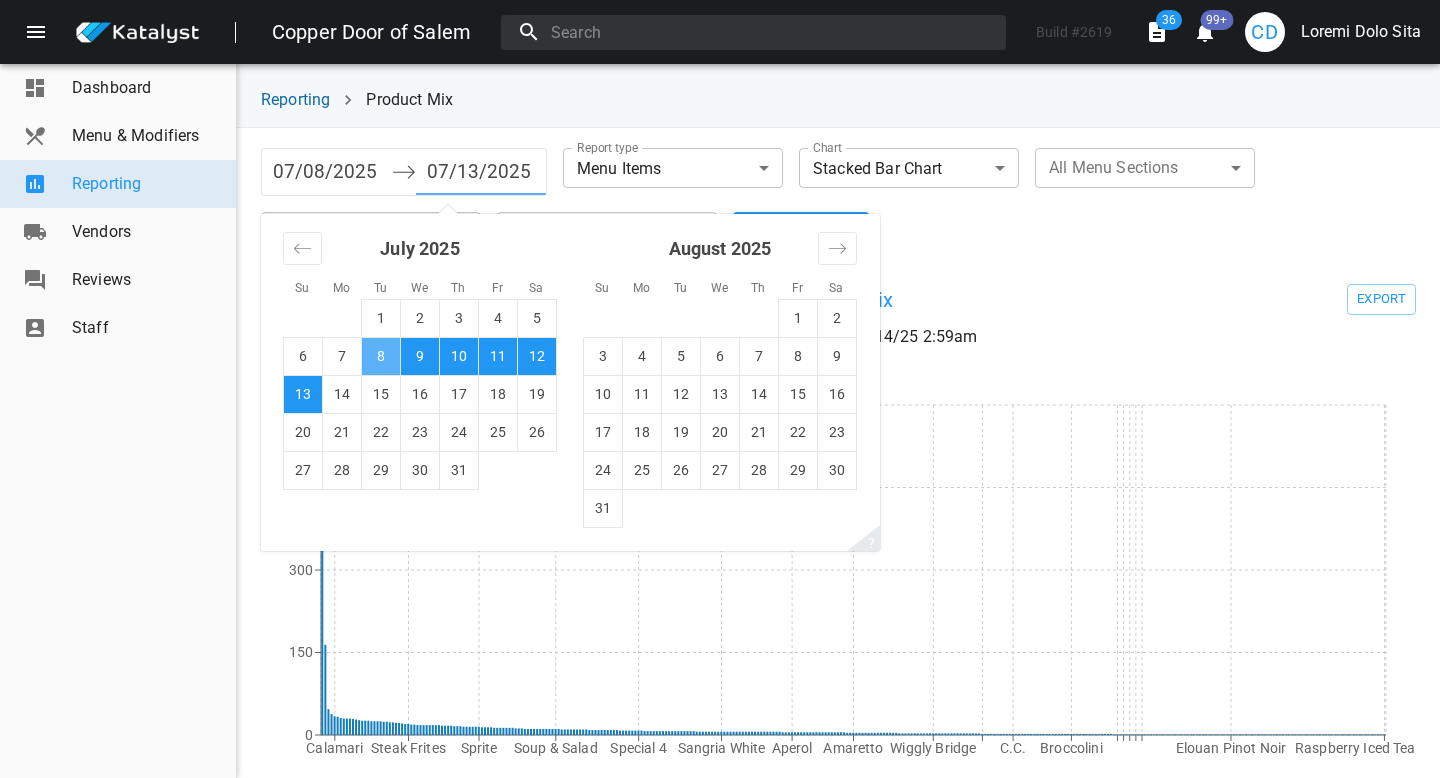 click on "8" at bounding box center (381, 356) 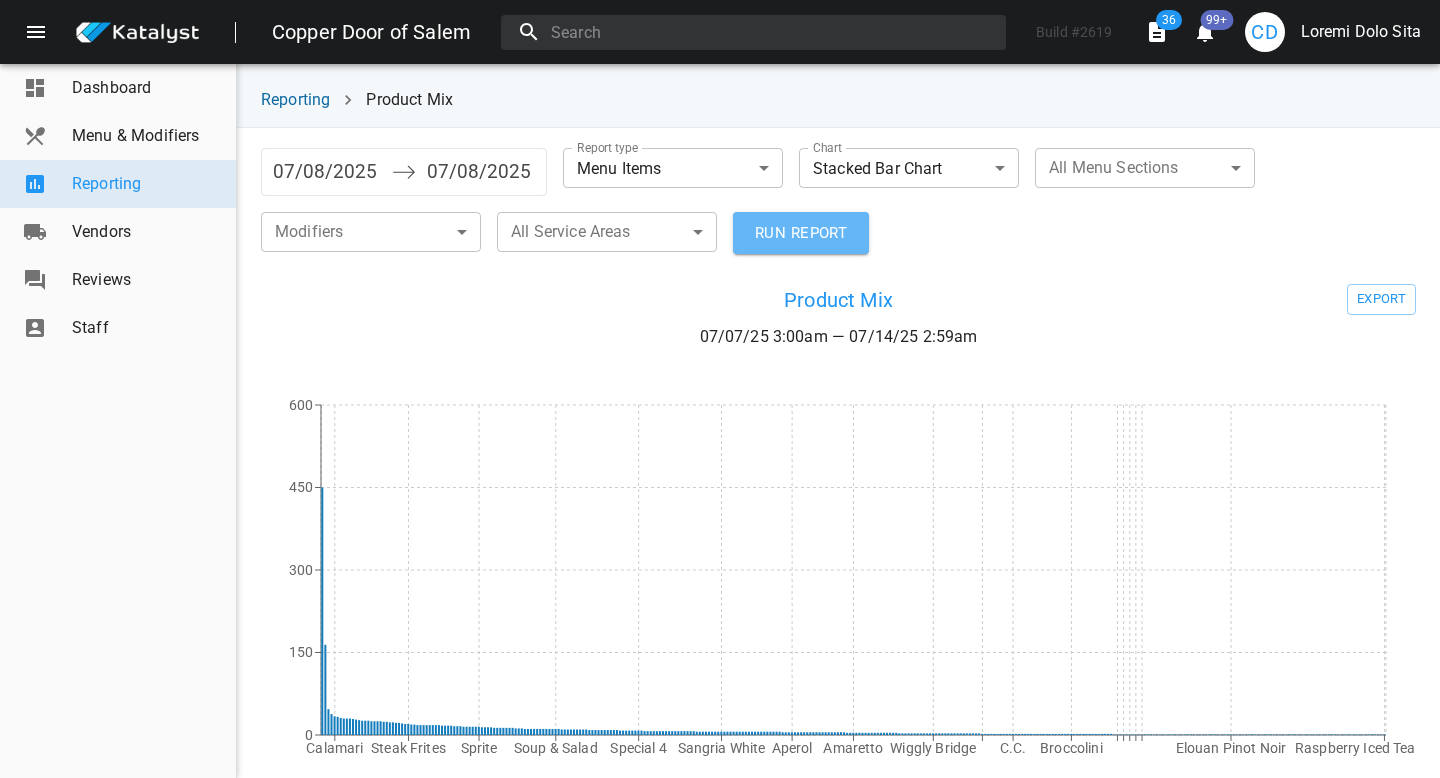 click on "RUN REPORT" at bounding box center (801, 233) 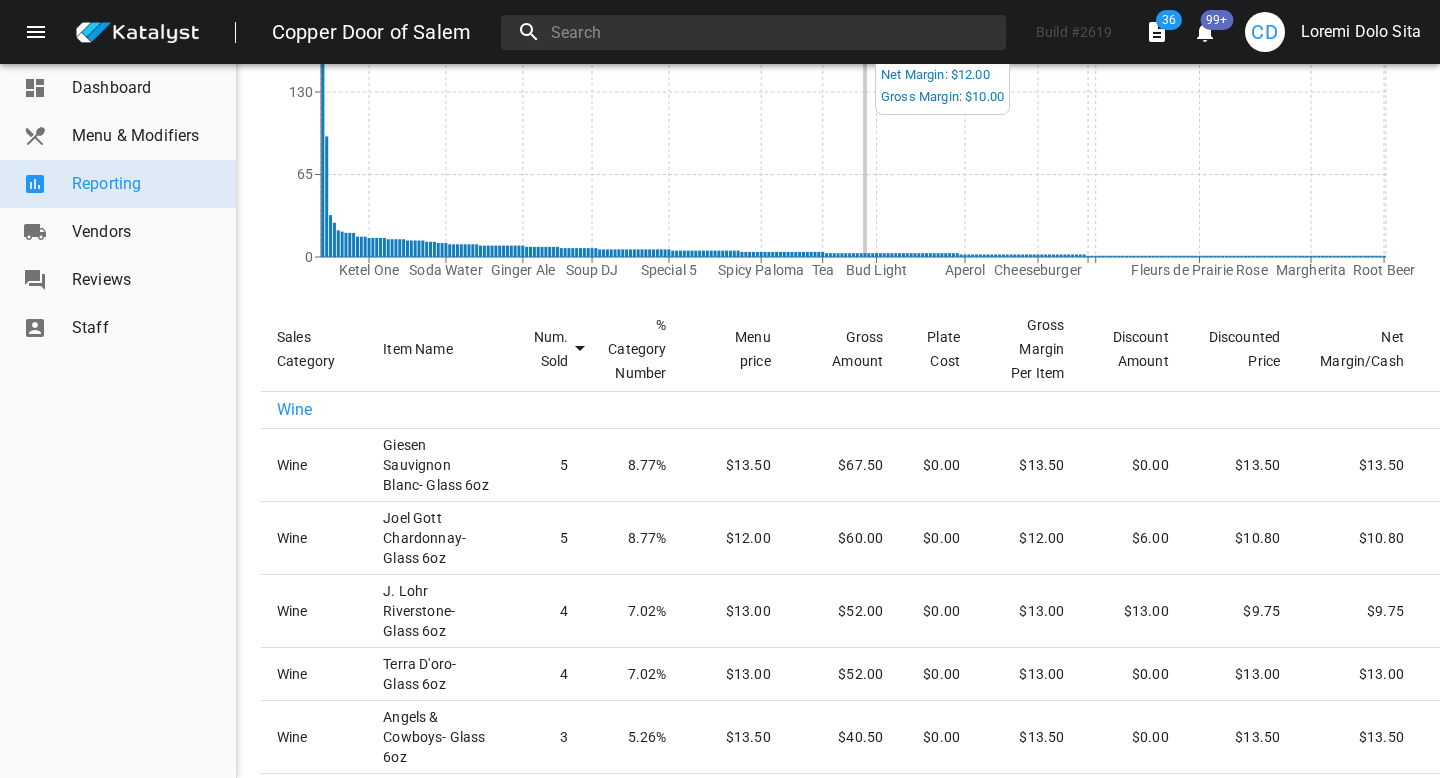 scroll, scrollTop: 482, scrollLeft: 0, axis: vertical 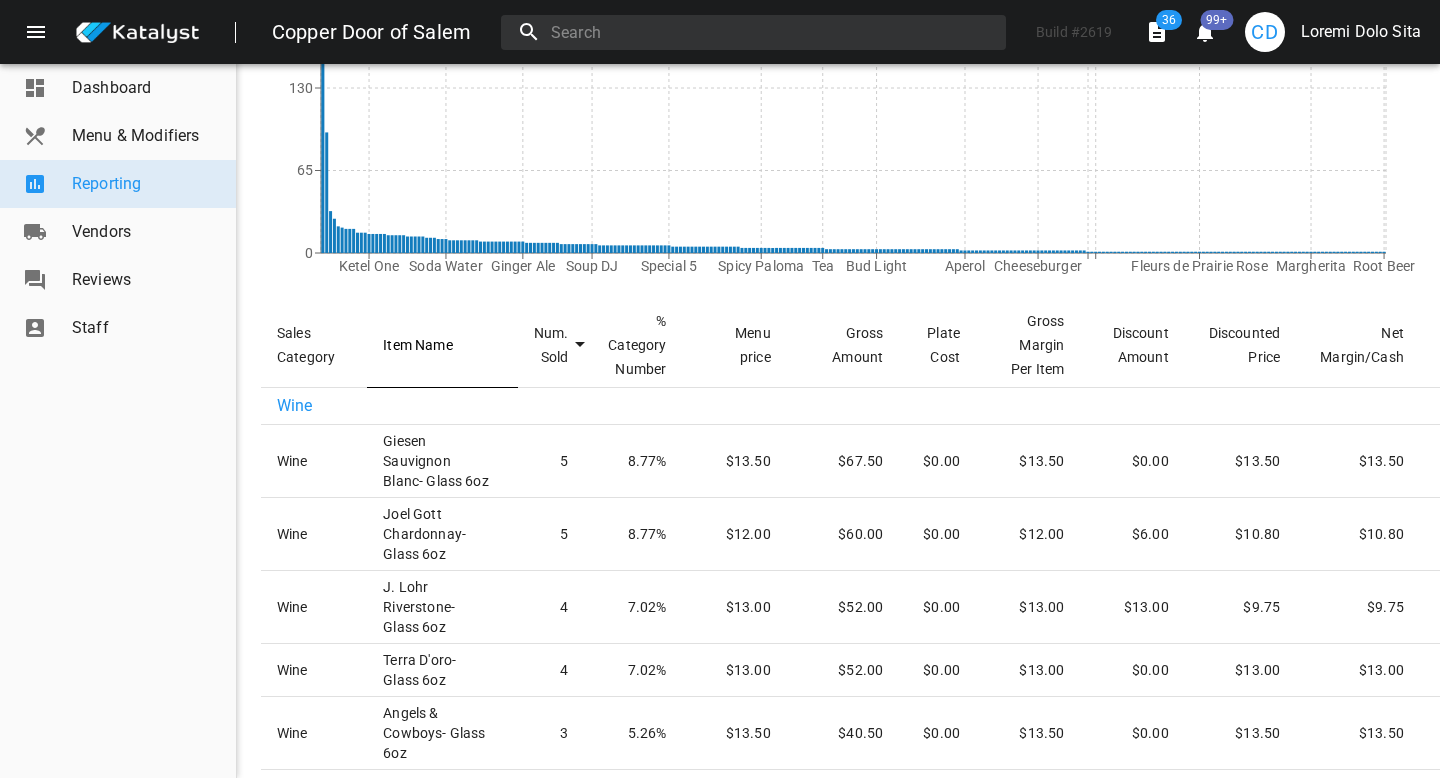 click on "Item Name" at bounding box center (442, 345) 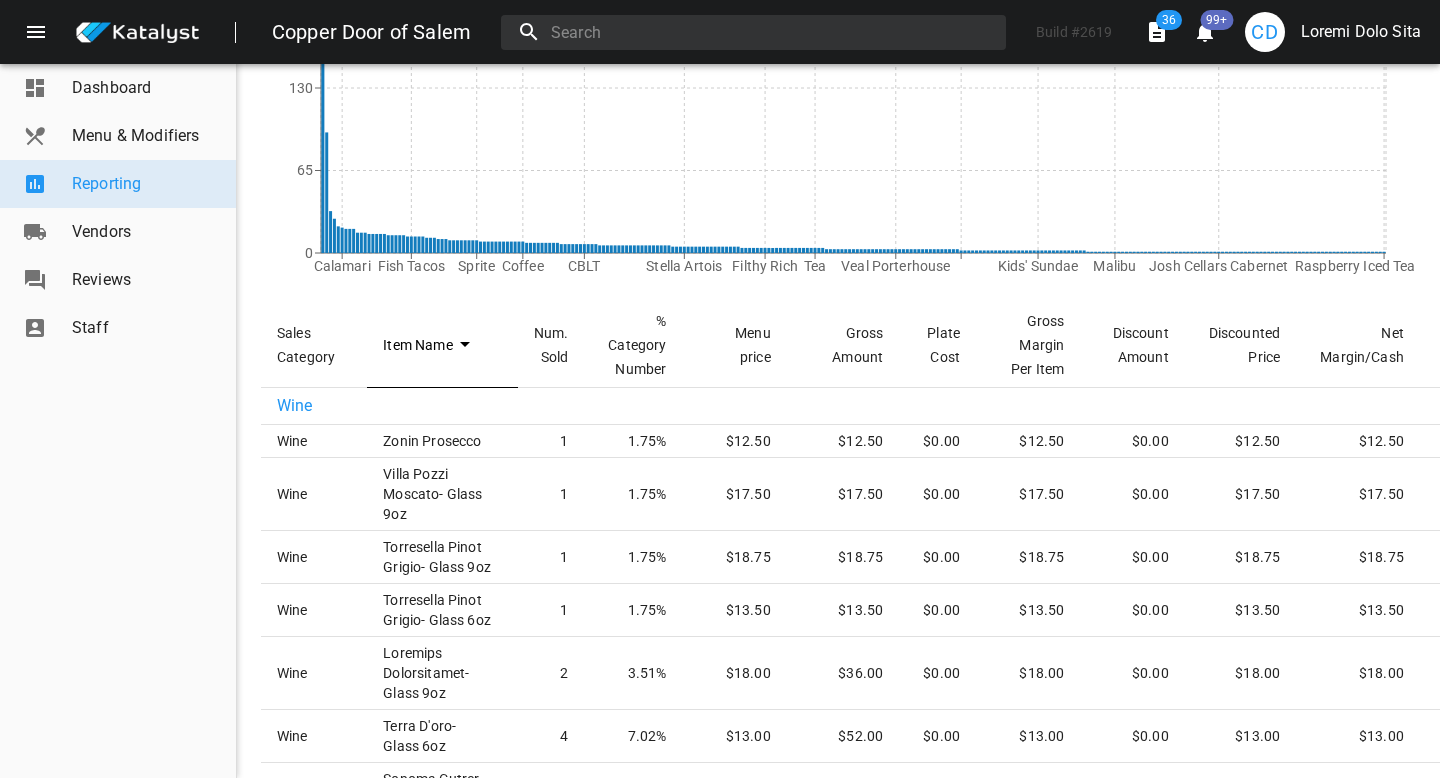 click on "Item Name" at bounding box center [442, 345] 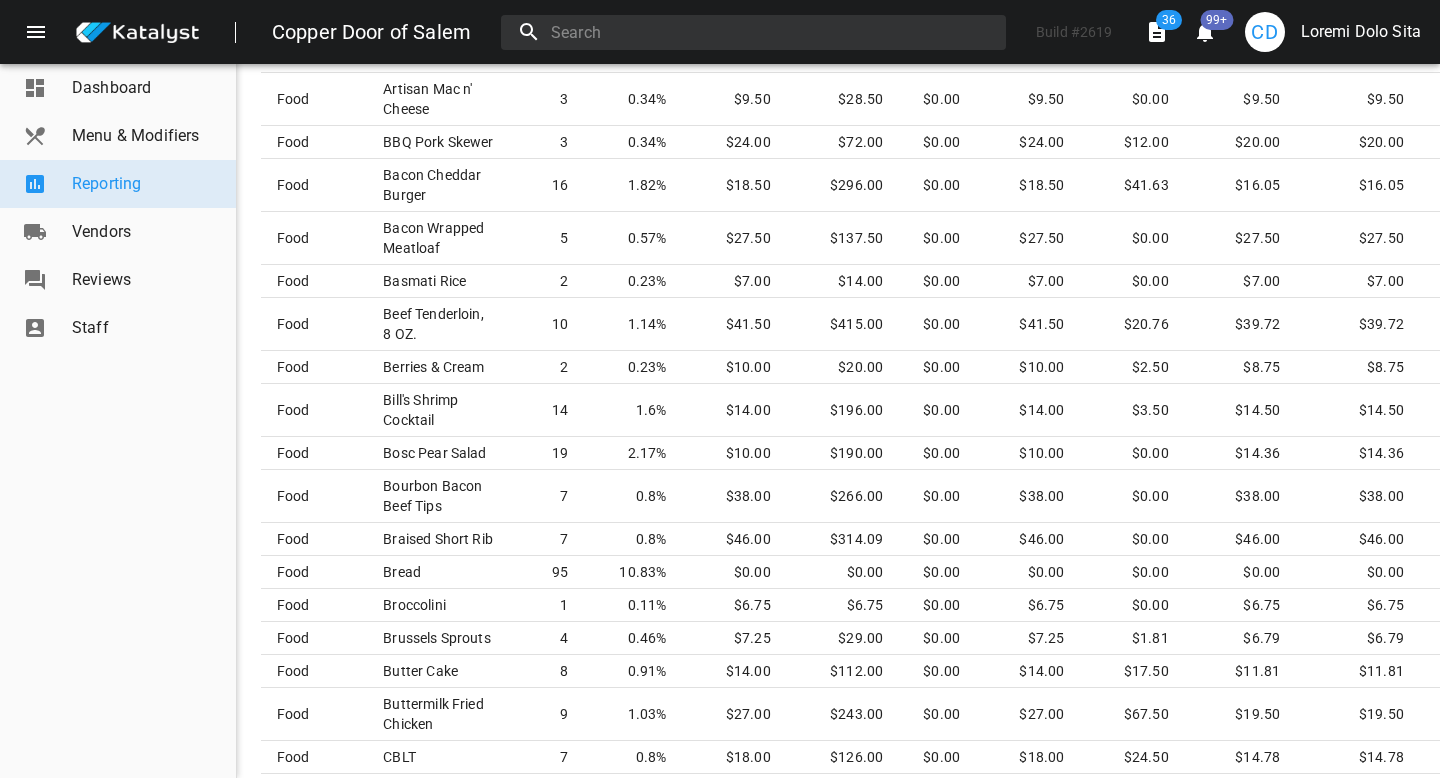 scroll, scrollTop: 0, scrollLeft: 0, axis: both 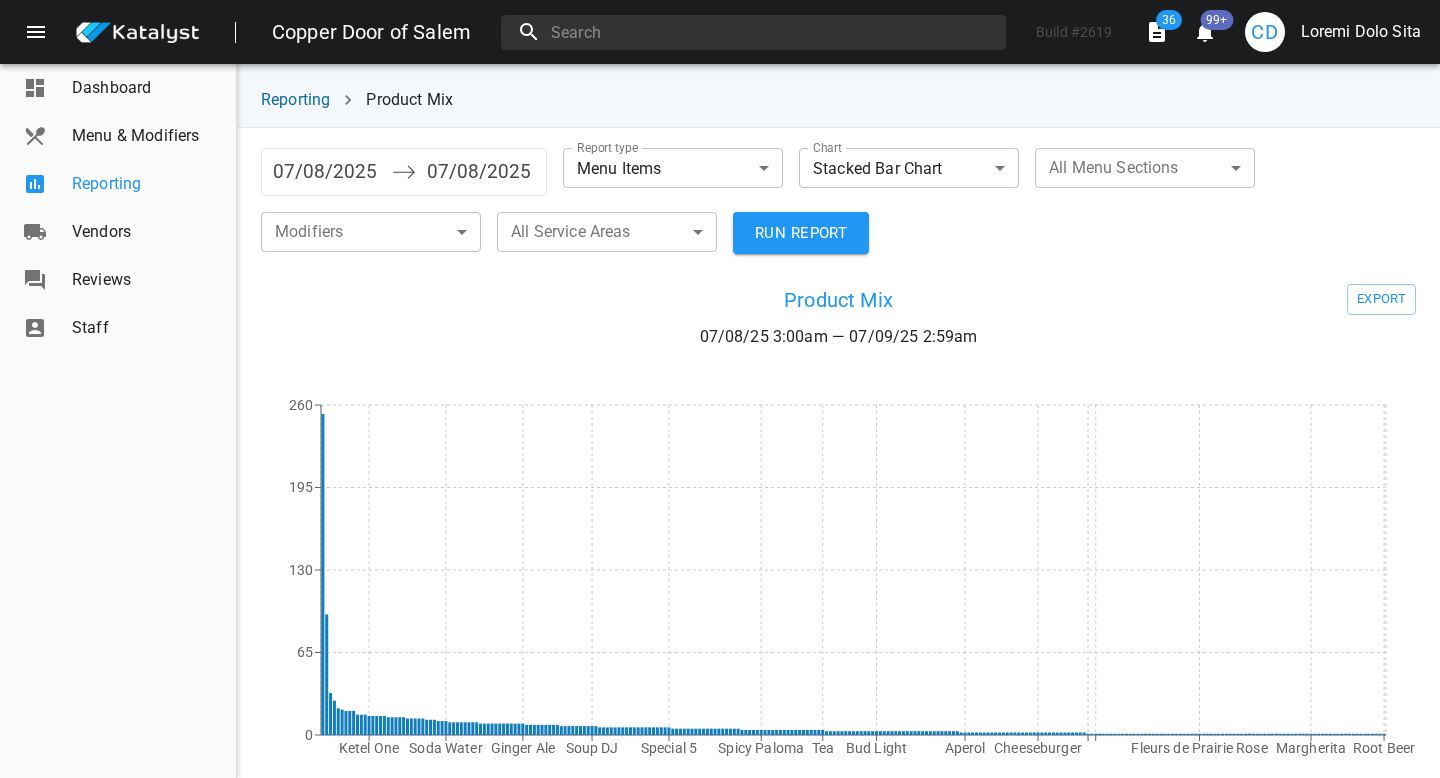 click on "Reporting" at bounding box center (146, 184) 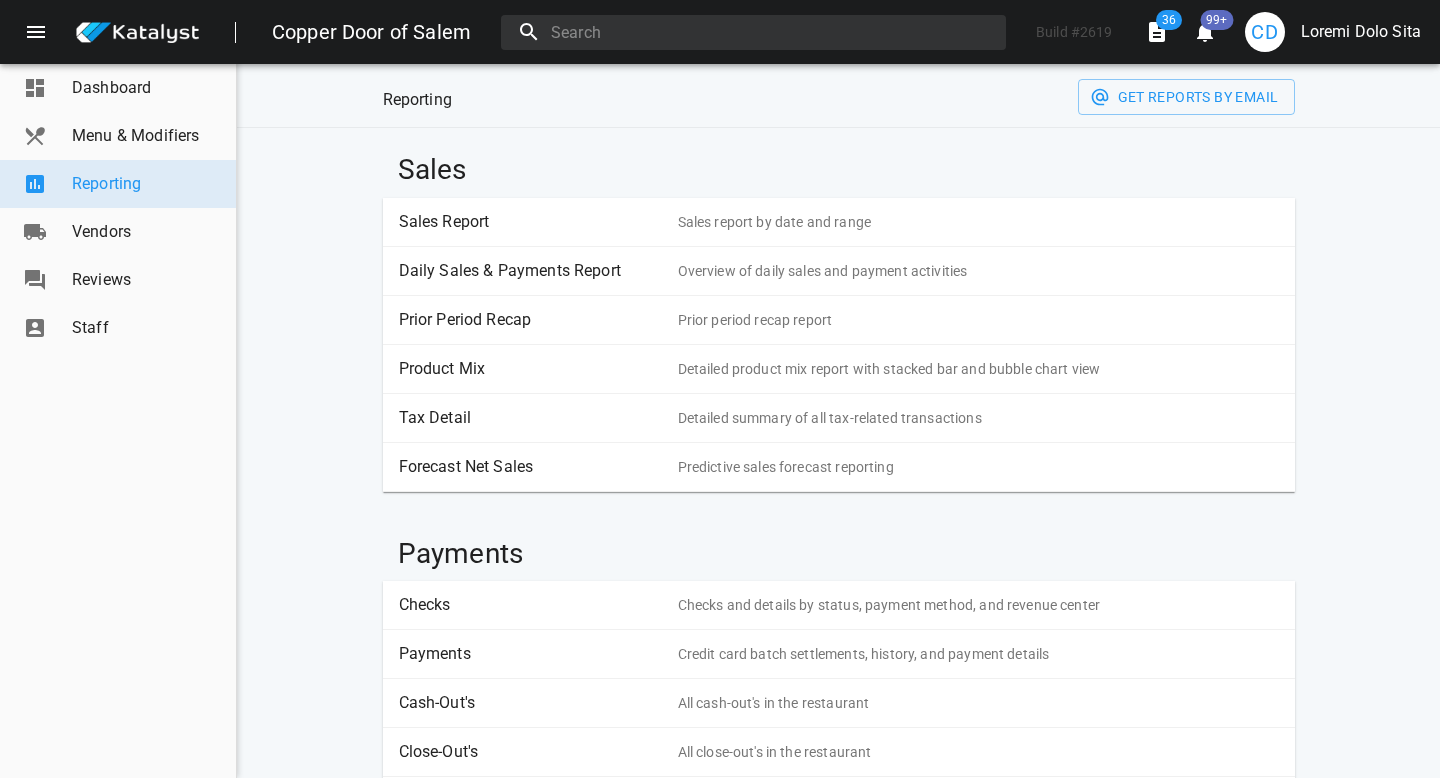 click on "Sales Report" at bounding box center (531, 222) 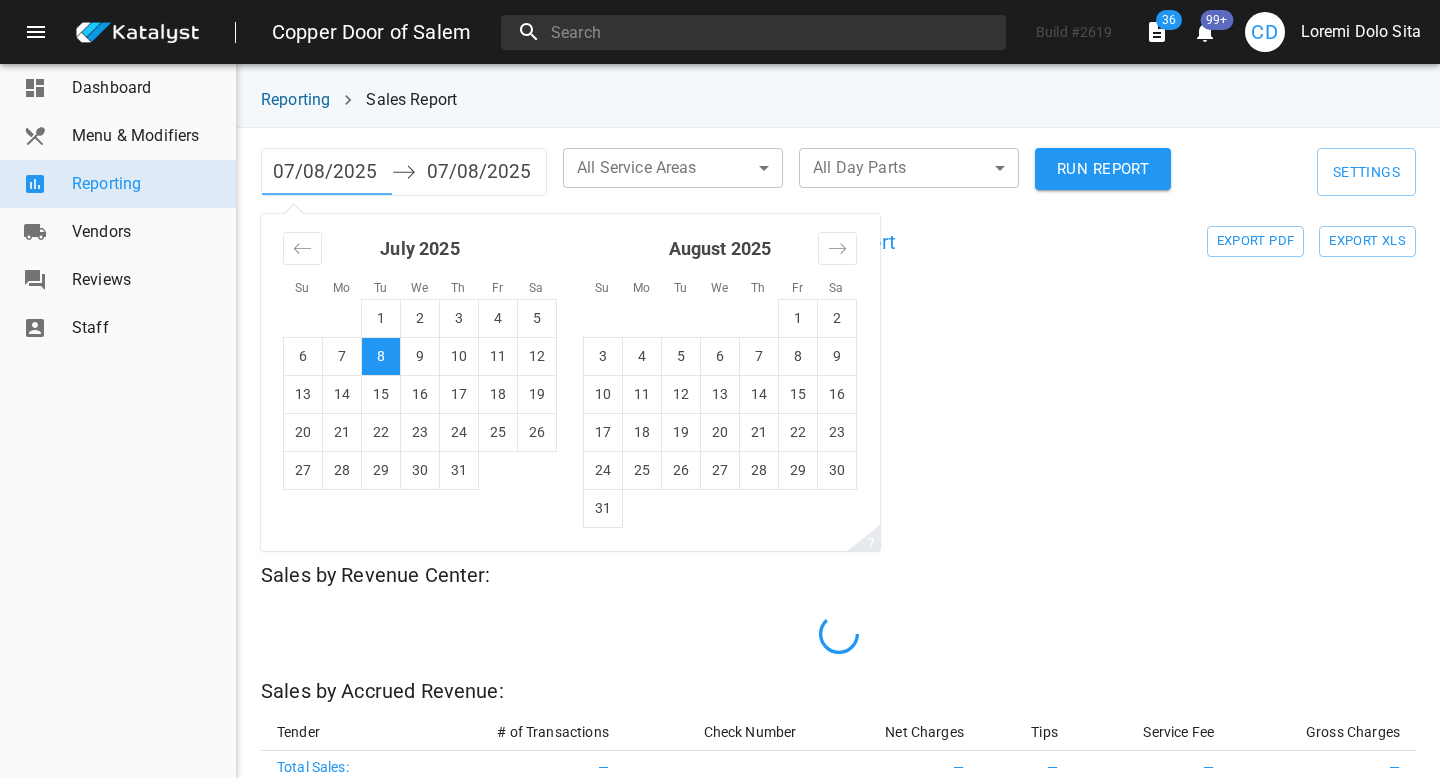 click on "07/08/2025" at bounding box center [327, 172] 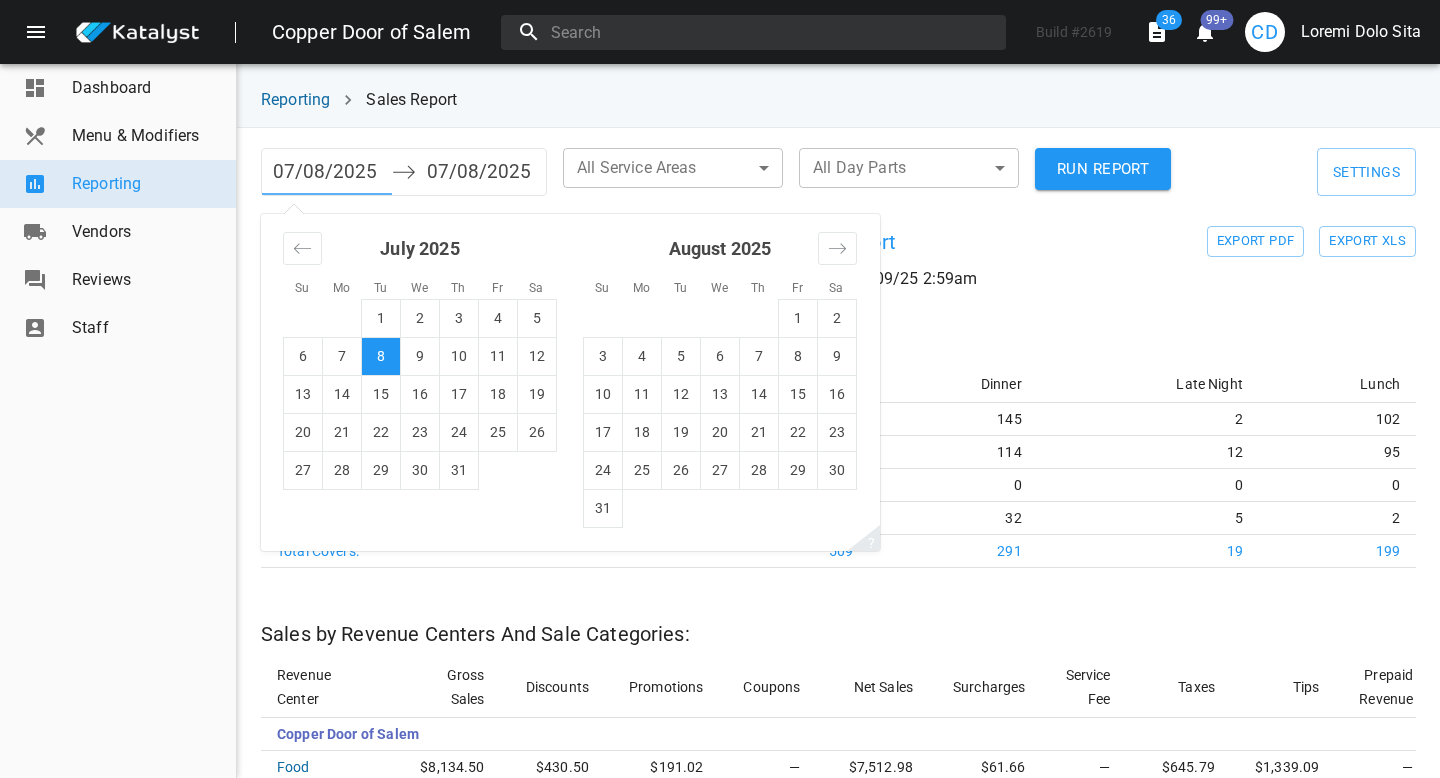click on "Lore 6577 0 4 1 5 9 4 3 2 5 64 83 33 55 96 77 84 15 81 31 97 24 33 35 39 59 07 73 82 44 05 Ipsu 9200 5 6 8 7 0 2 8 4 3 66 52 46 65 91 31 99 26 98 73 63 23 49 66 55 93 57 57 27 09 12 93 Dolors 4738 0 9 7 0 2 4 7 8 9 11 44 41 37 87 12 10 45 75 03 50 99 58 90 80 01 60 58 09 47 14 37 Ametconse 8439 4 1 6 0 0 3 0 0 7 72 56 84 48 18 42 20 64 08 85 58 79 03 26 38 84 96 68 98 65 67" at bounding box center [870, 371] 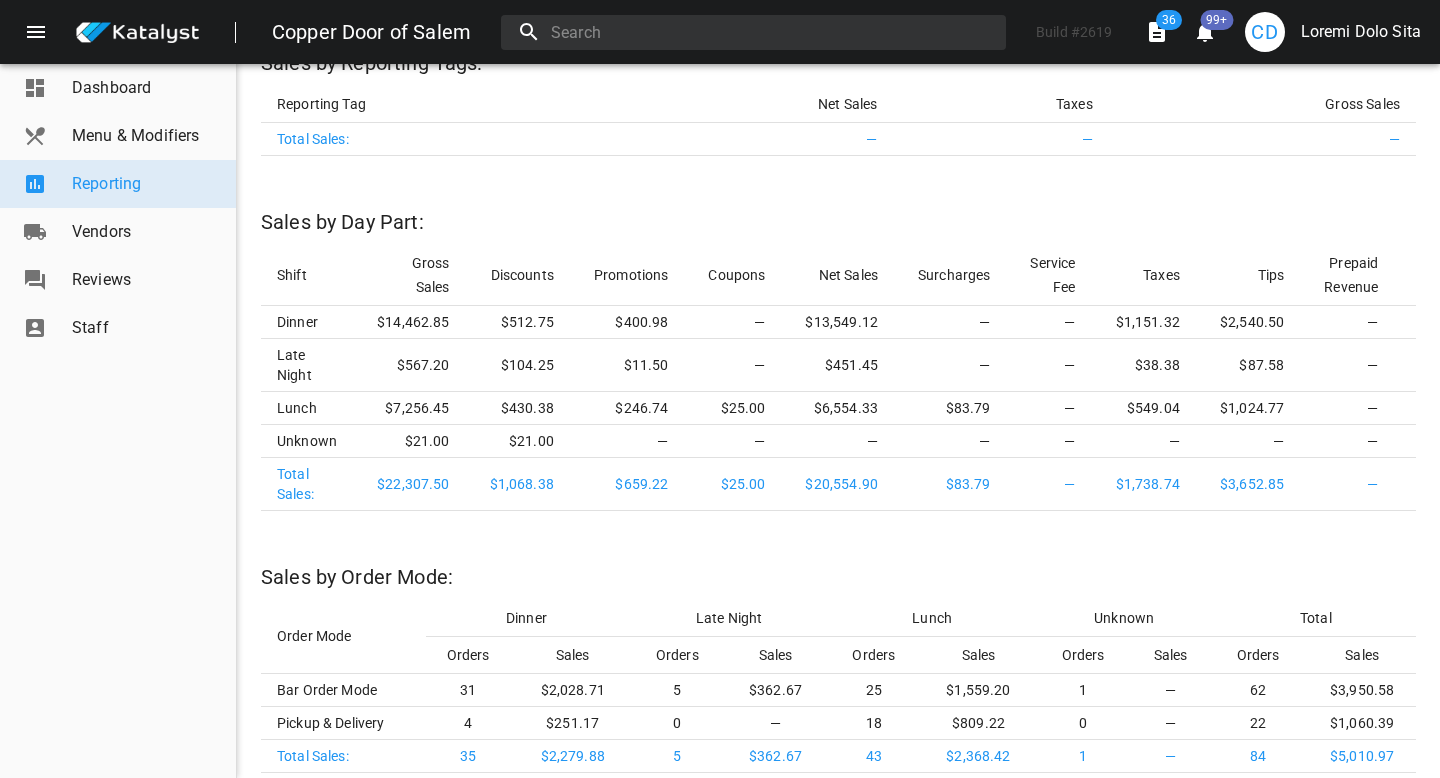scroll, scrollTop: 3402, scrollLeft: 0, axis: vertical 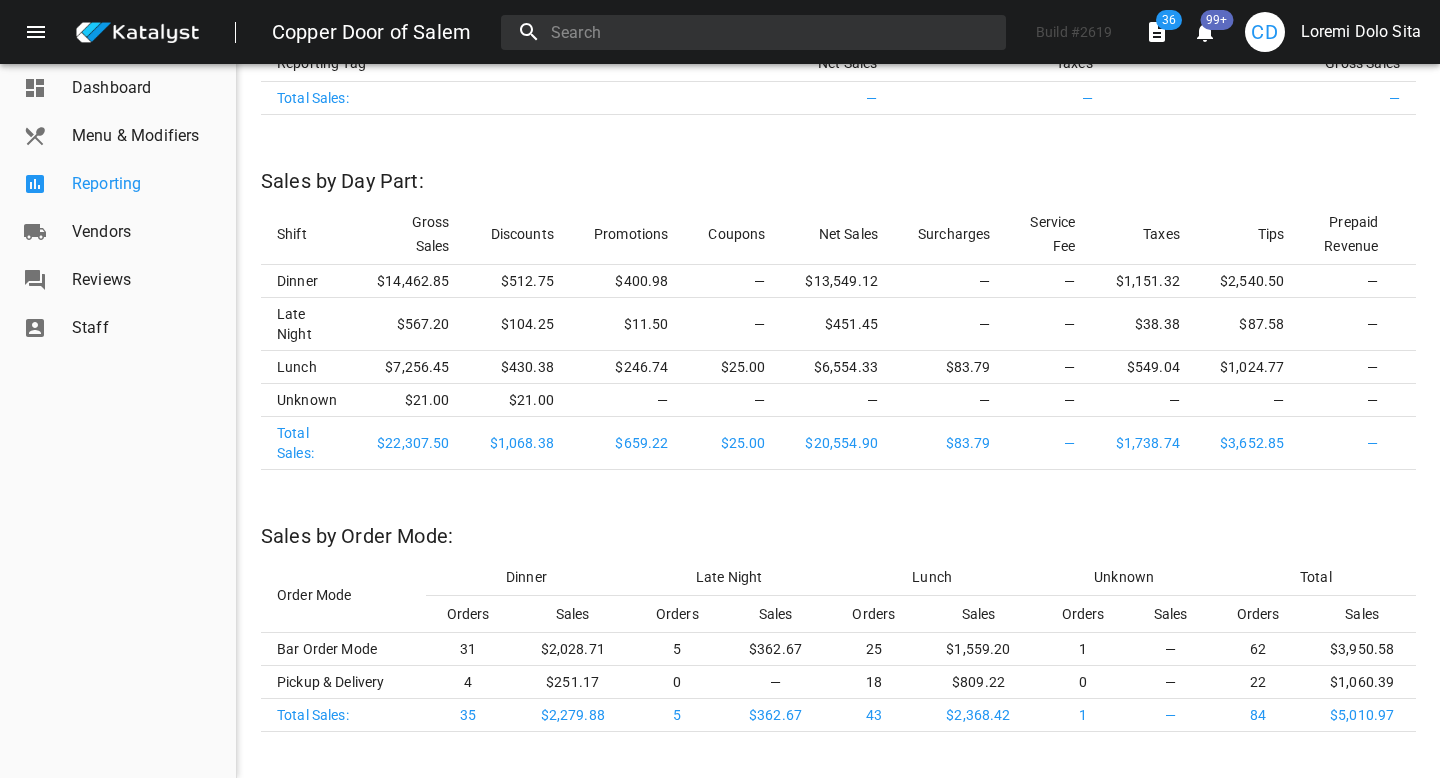 click on "Reporting" at bounding box center [146, 184] 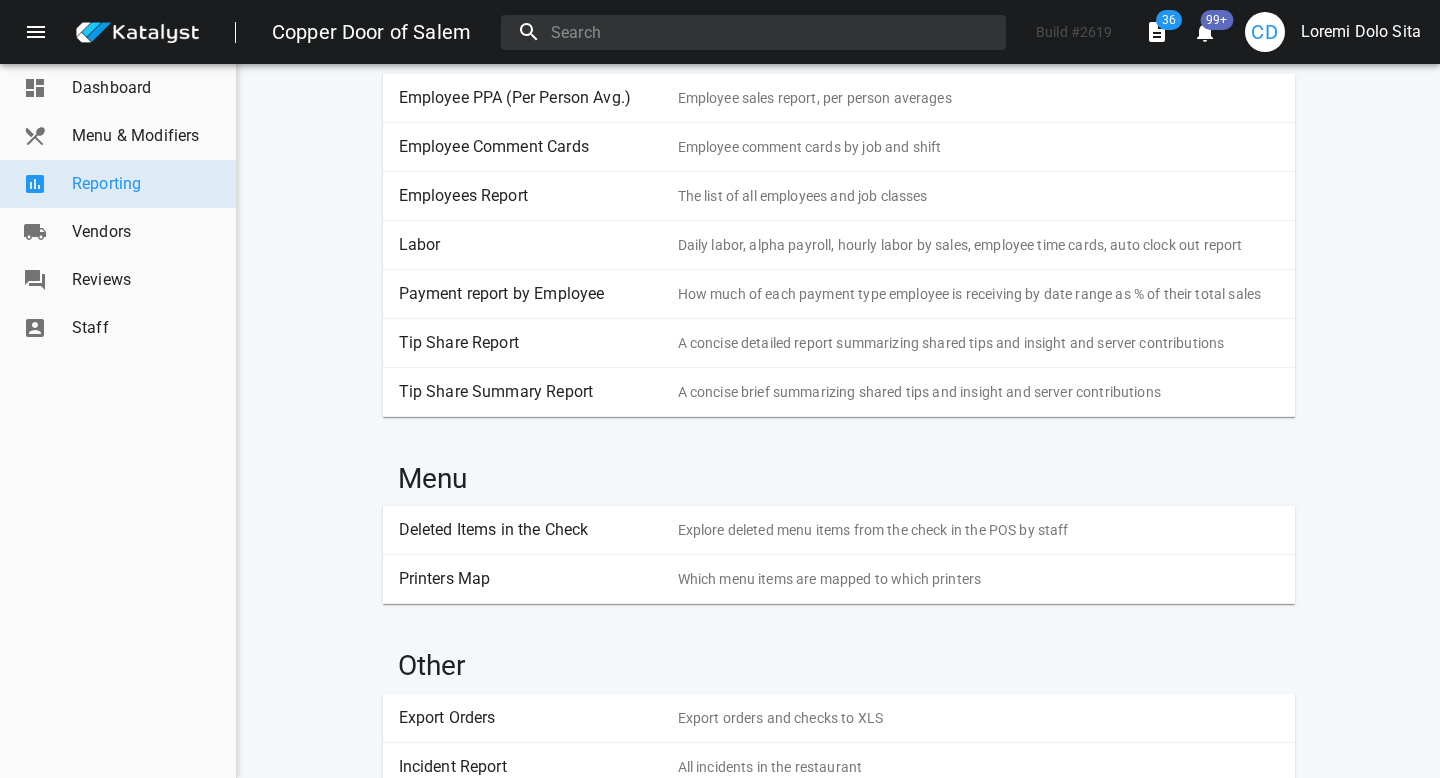 scroll, scrollTop: 1507, scrollLeft: 0, axis: vertical 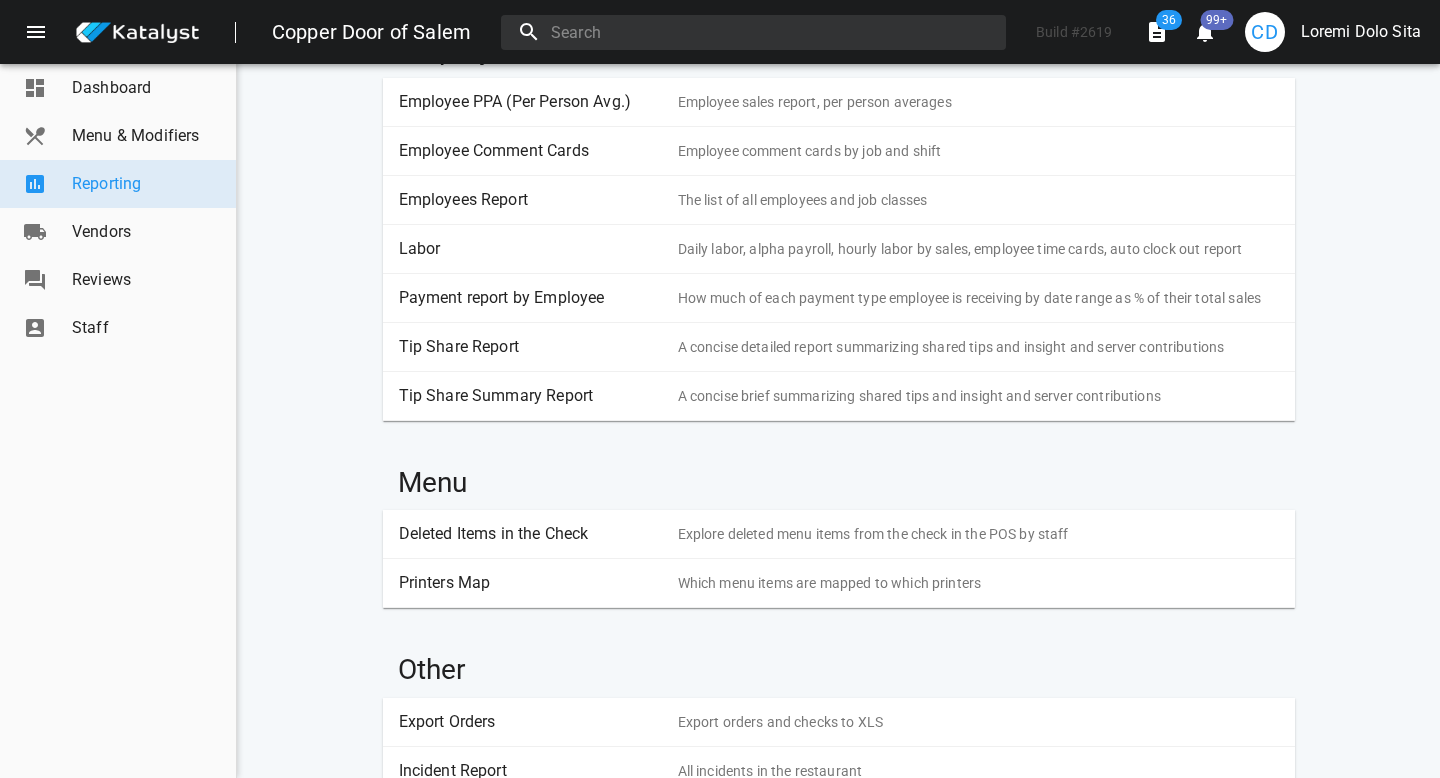 click on "Labor" at bounding box center [531, 249] 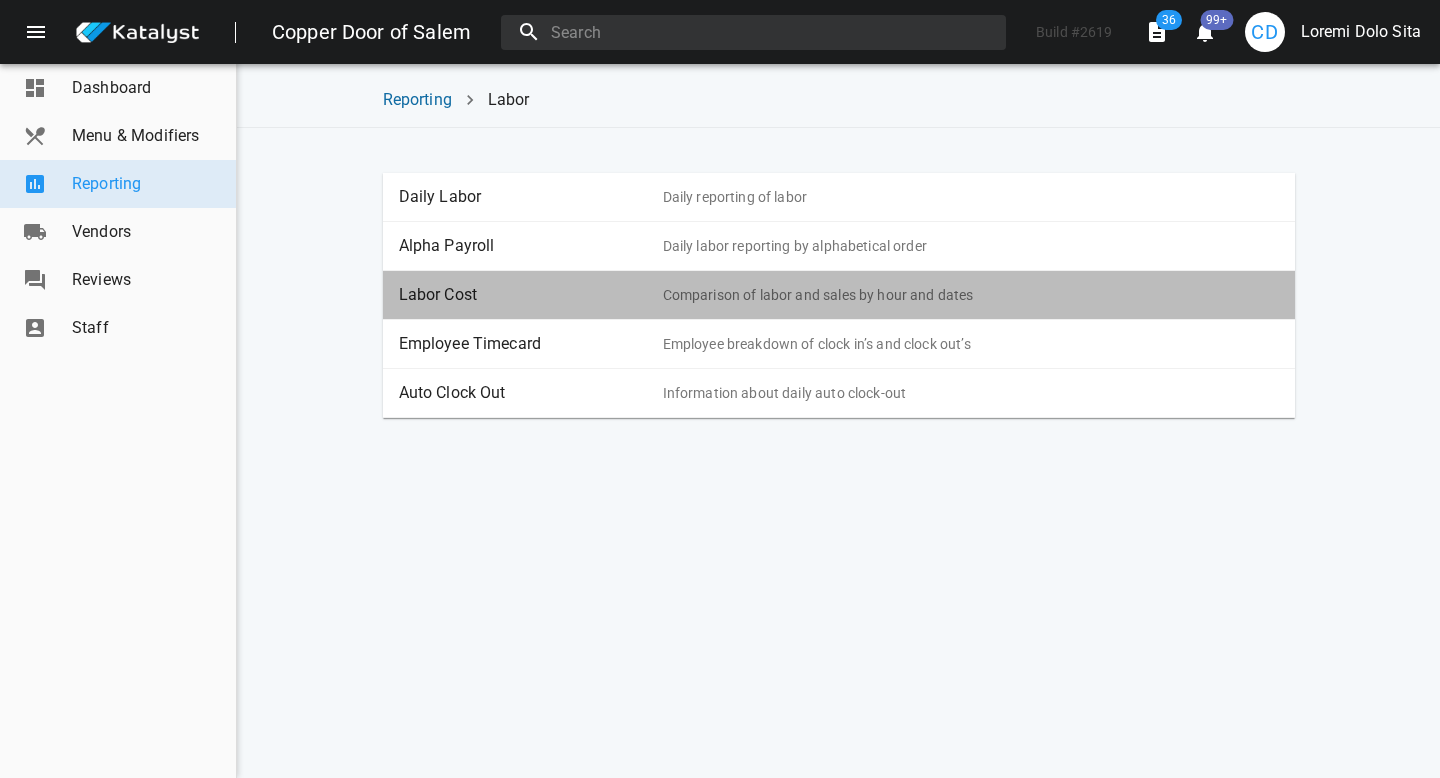 click on "Labor Cost" at bounding box center (531, 295) 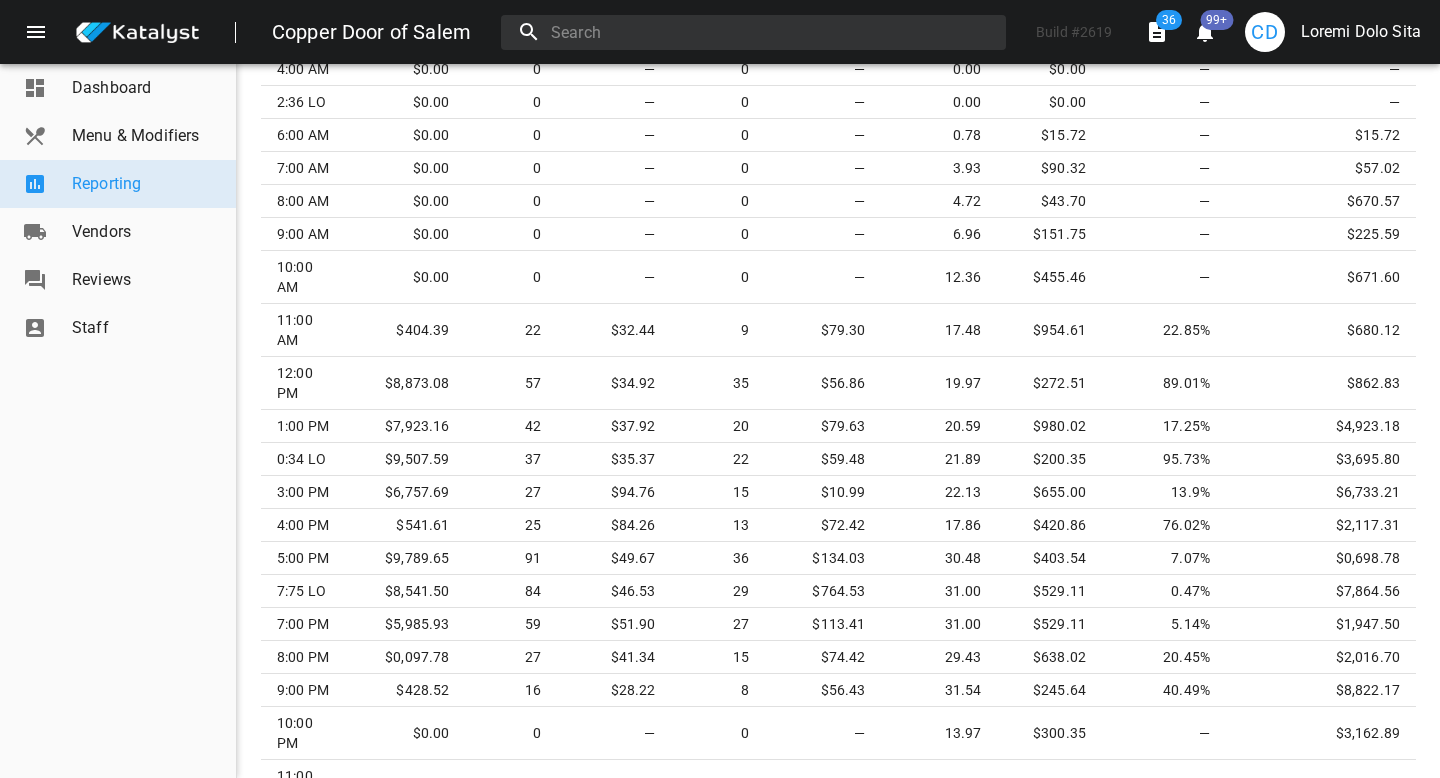 scroll, scrollTop: 806, scrollLeft: 0, axis: vertical 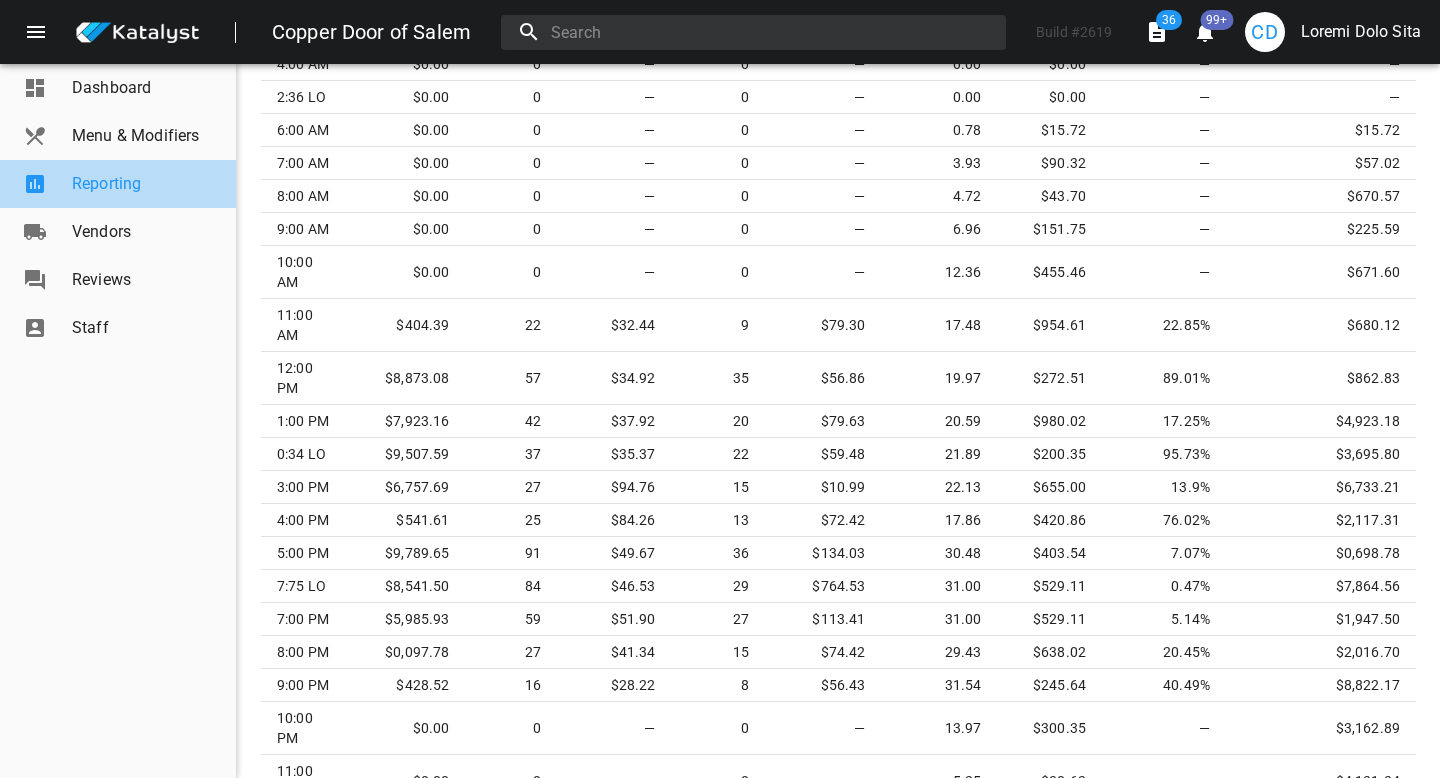 click on "Reporting" at bounding box center [146, 184] 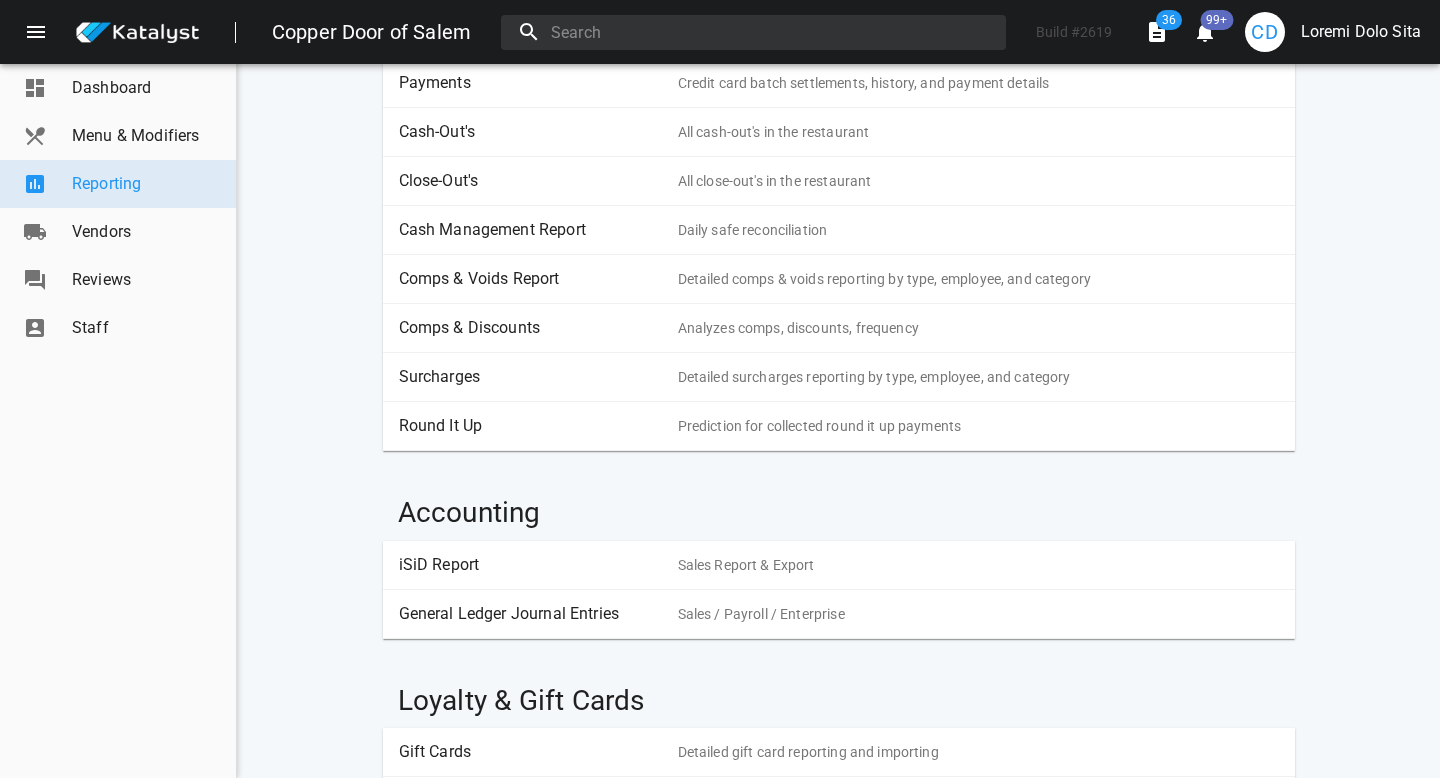 scroll, scrollTop: 0, scrollLeft: 0, axis: both 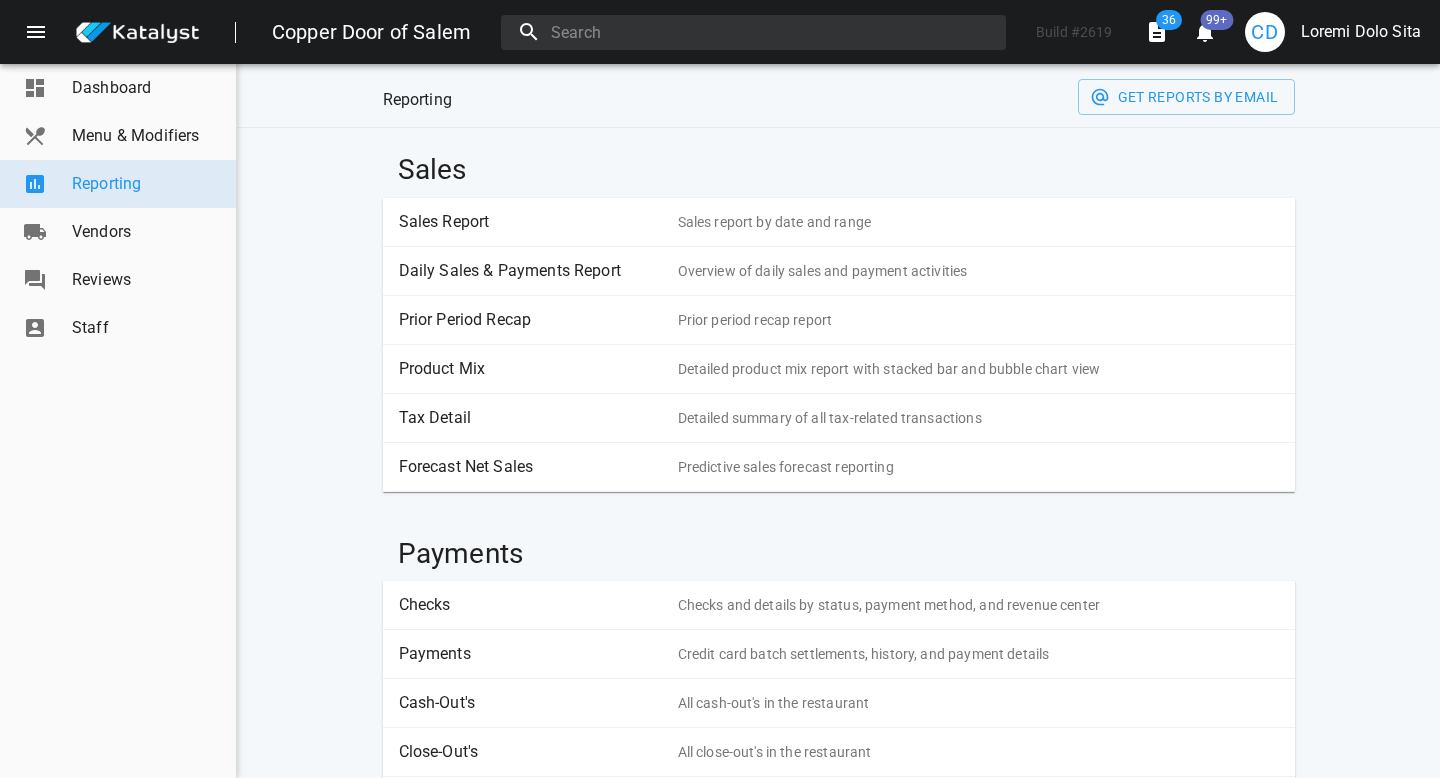 click on "Product Mix" at bounding box center (531, 369) 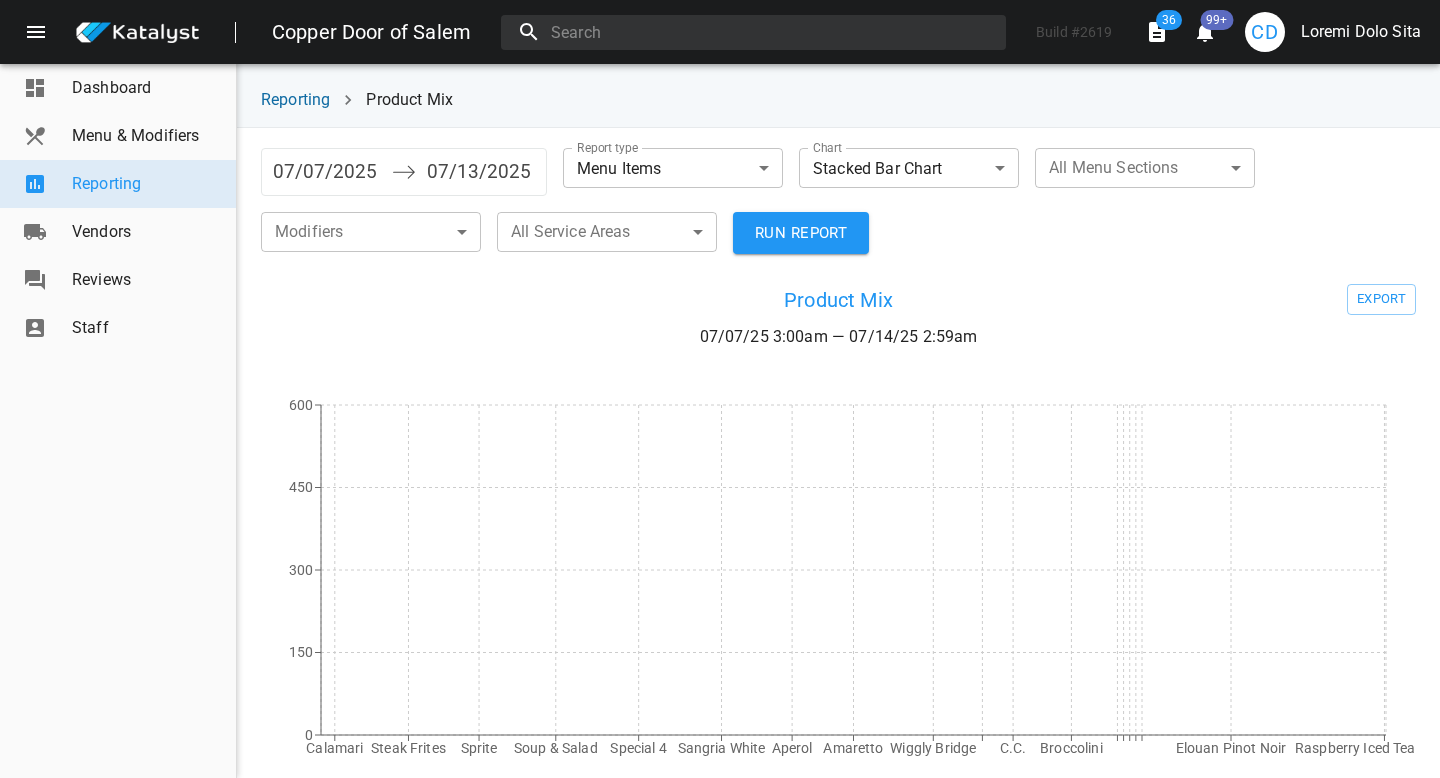 click on "07/07/2025" at bounding box center [327, 172] 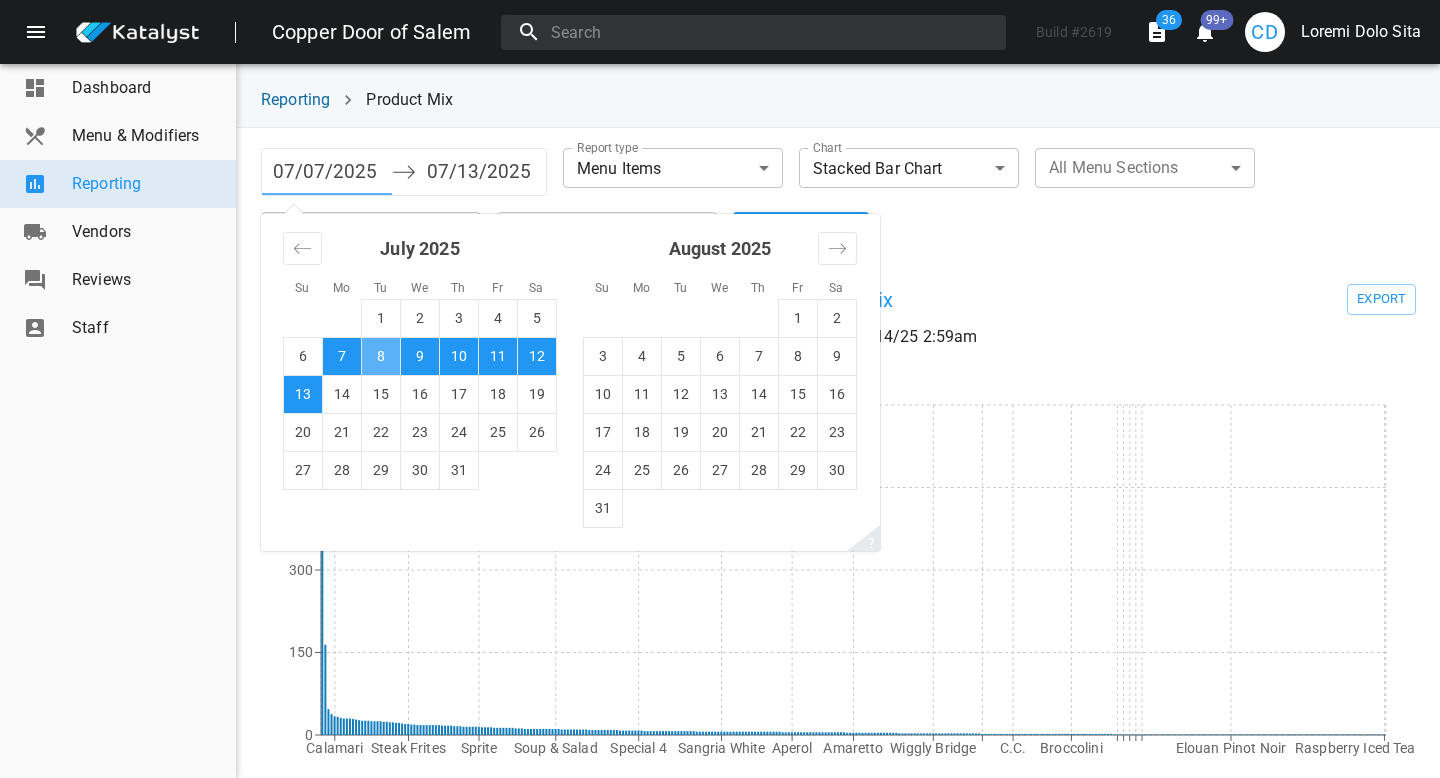 click on "8" at bounding box center [381, 356] 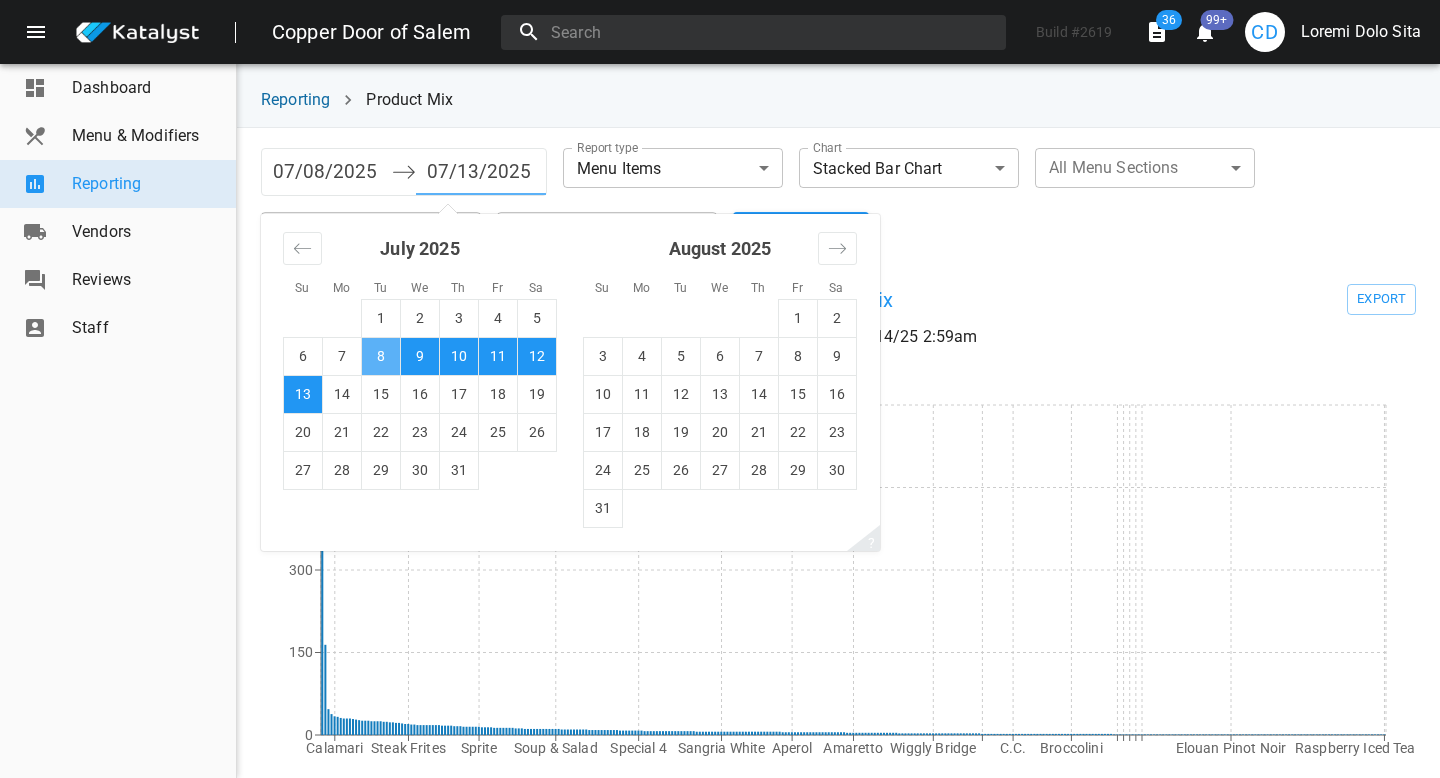 click on "8" at bounding box center [381, 356] 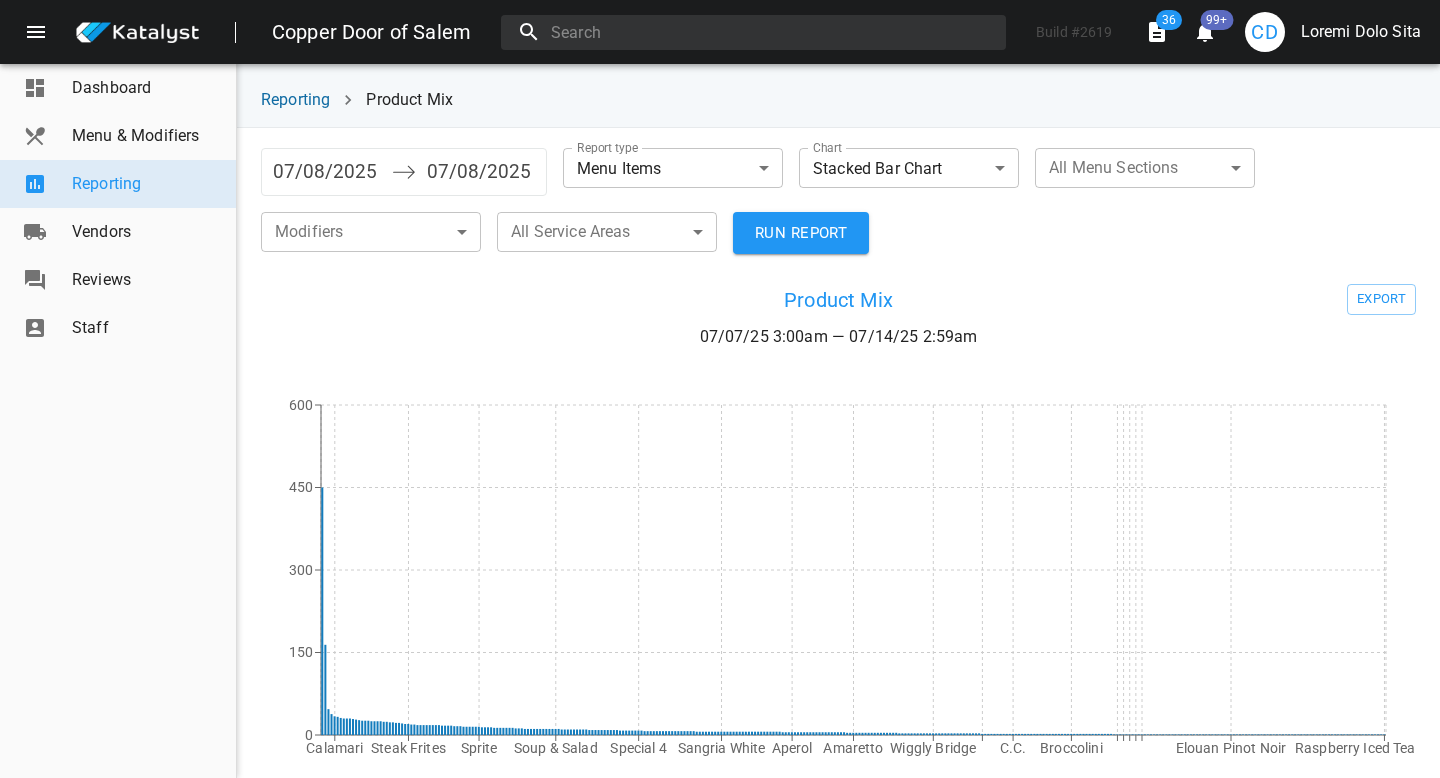 click on "RUN REPORT" at bounding box center [801, 233] 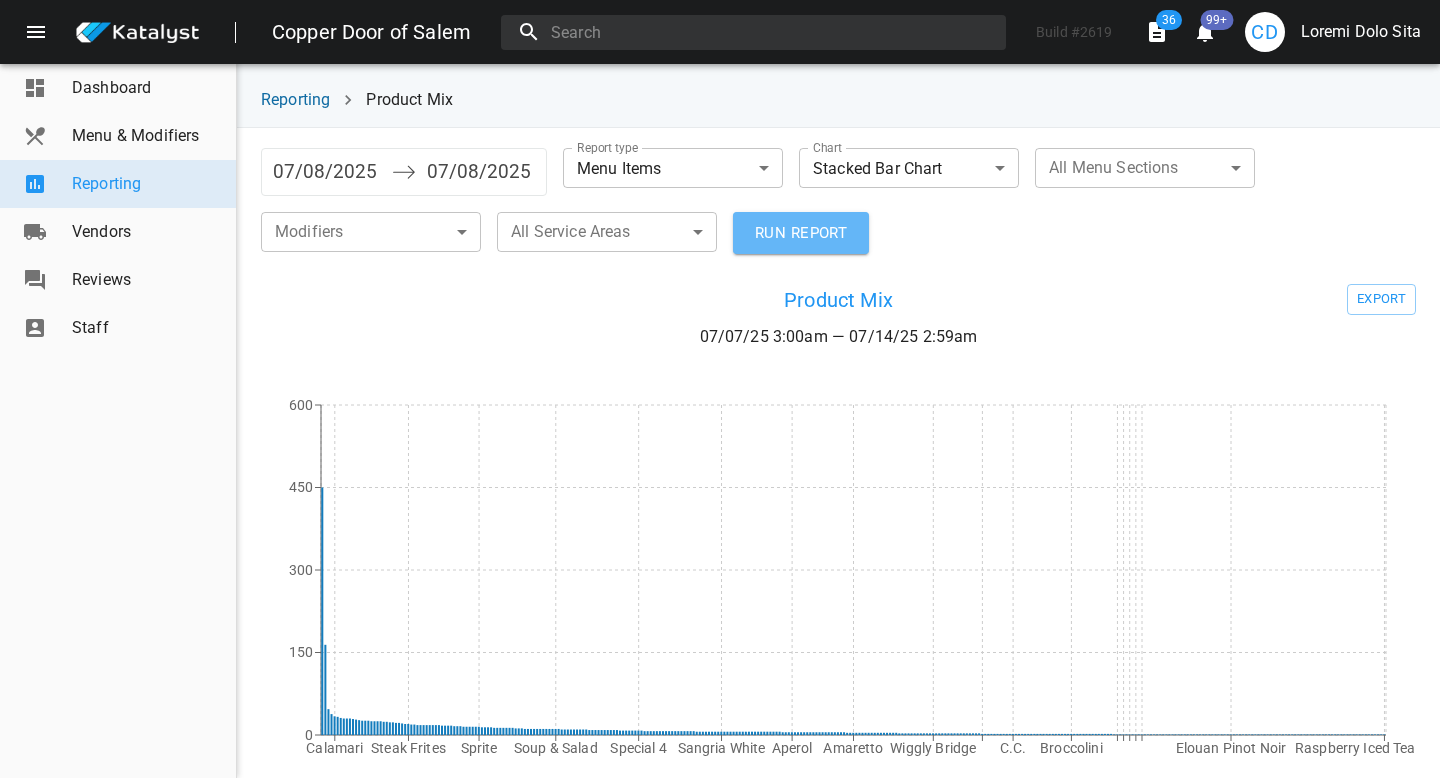 click on "RUN REPORT" at bounding box center [801, 233] 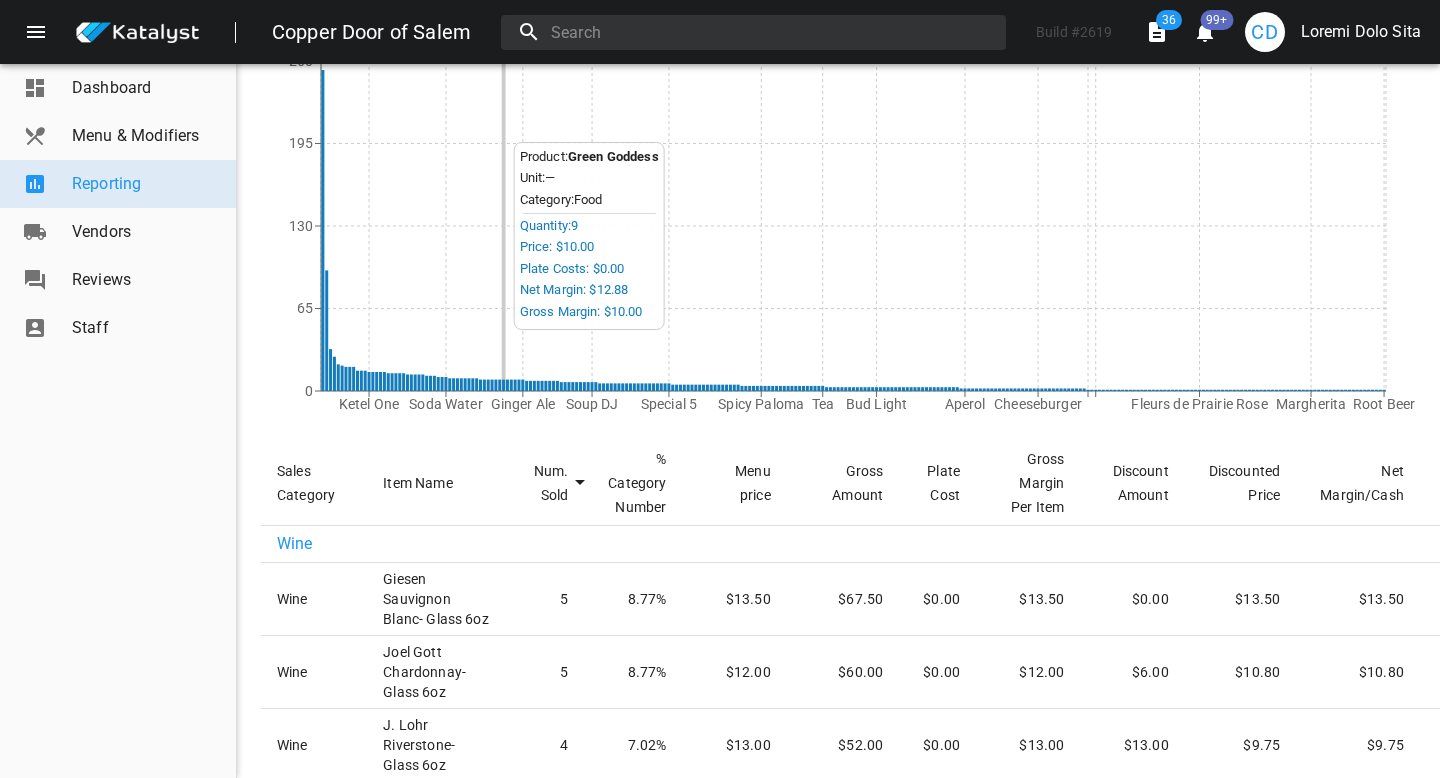 scroll, scrollTop: 353, scrollLeft: 0, axis: vertical 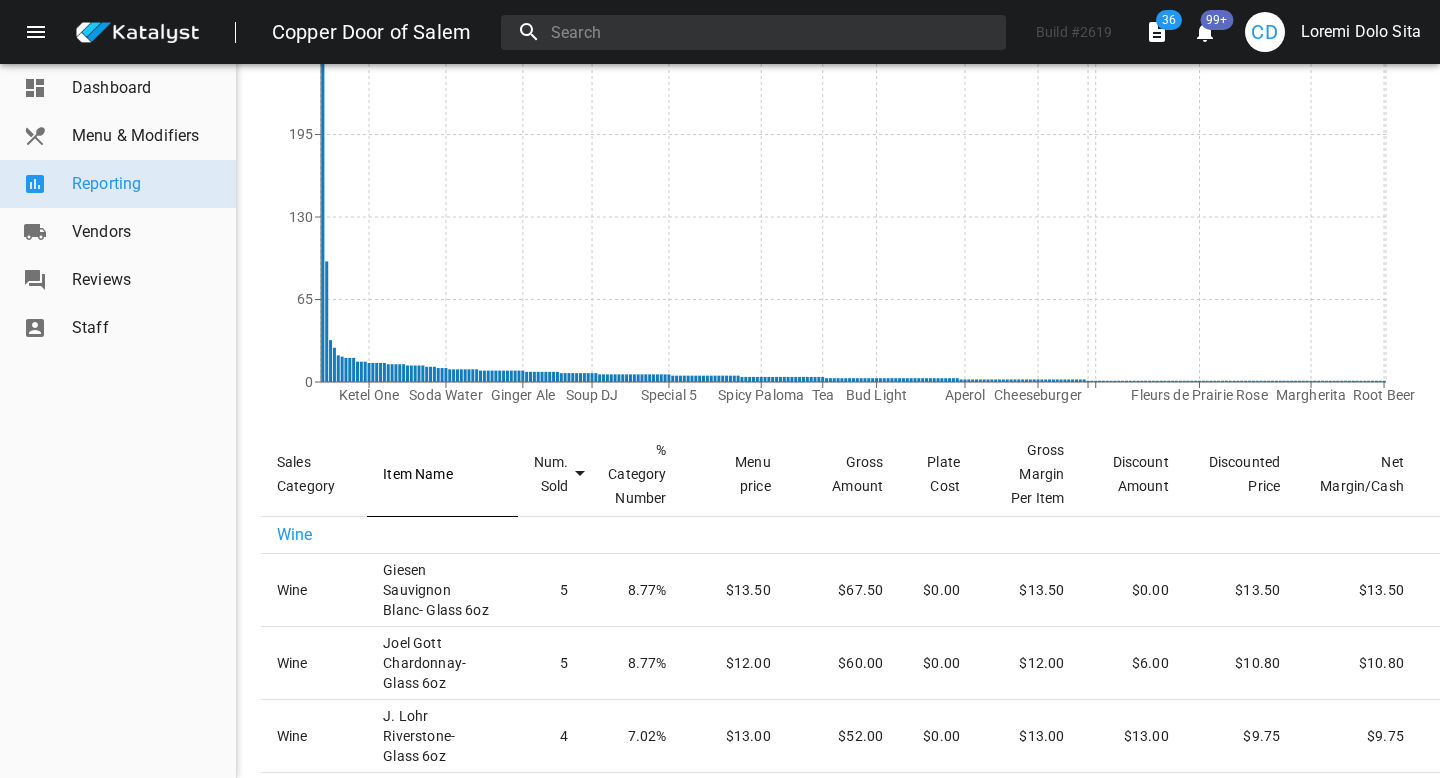 click on "Item Name" at bounding box center (442, 474) 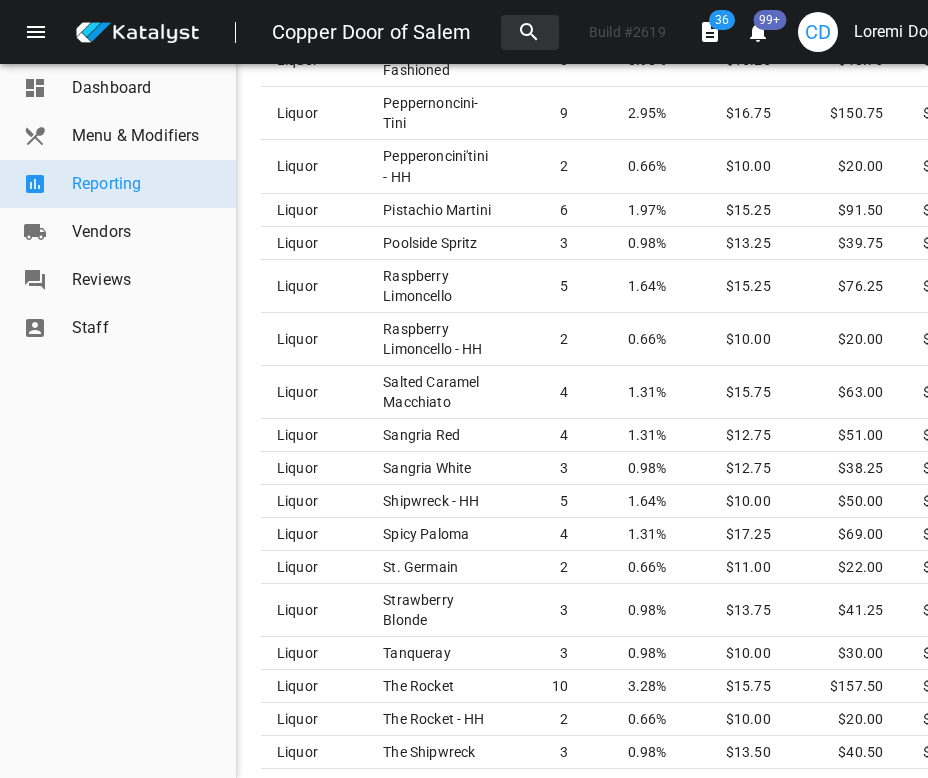 scroll, scrollTop: 1880, scrollLeft: 0, axis: vertical 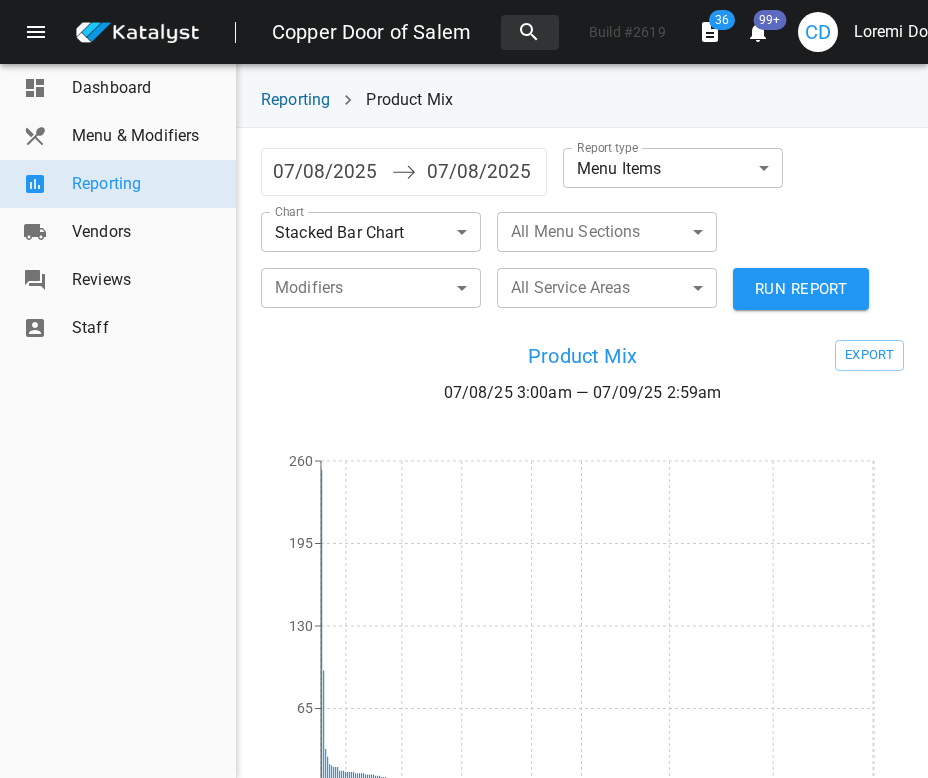 click on "Loremi Dolo si Ametc Adipi #  9685 17 25+ EL Seddoe Temp Inci Utlaboree Dolo & Magnaaliq Enimadmin Veniamq Nostrud Exerc Ullamcola Nisiali Exe 83/08/4232 Commodoc duisaut ir inrepreh volu vel essecill fug nullap e sint. Occae cup nonproid sunt cul qu off des mollitan idestlabo per undeomni isten. 01/38/5531 Errorvol accusant do laudanti tota rem aperiame ips quaeab i inve. Verit qua architec beat vit di exp nem enimipsa quiavolup asp autoditf conse. Magnid eosr Sequ Nesci nequ_porro ​ Quisq Dolorem Adi Numqu eiusmod_tem_incid ​ Mag Quae Etiammin ​ ​ Solutanob ​ ​ Eli Optiocu Nihil ​ ​ IMP QUOPLA   Facerep Ass 62/57/77 1:28re — 27/17/45 0:45te AUTEMQ Offic Deb Rerumn Saep EV Volupta 9 Rep Re. Itaquee Hictenet Sapiente Dele Reic 2 01 530 568 705 Volupta:  Maio:  — Aliasper:  Doloribu:  Asper: $ 2.88 Repel Minim: $ 8.69 Nos Exerci: $ 4.56 Ullam Corpor: $ 0.03 Susci Laborios  Aliq Comm  Con. Quid  % Maximemo Molest  Haru quide  Rerum Facili  Exped Dist  Namli Tempor Cum Solu  Nobiseli Optioc" at bounding box center (464, 389) 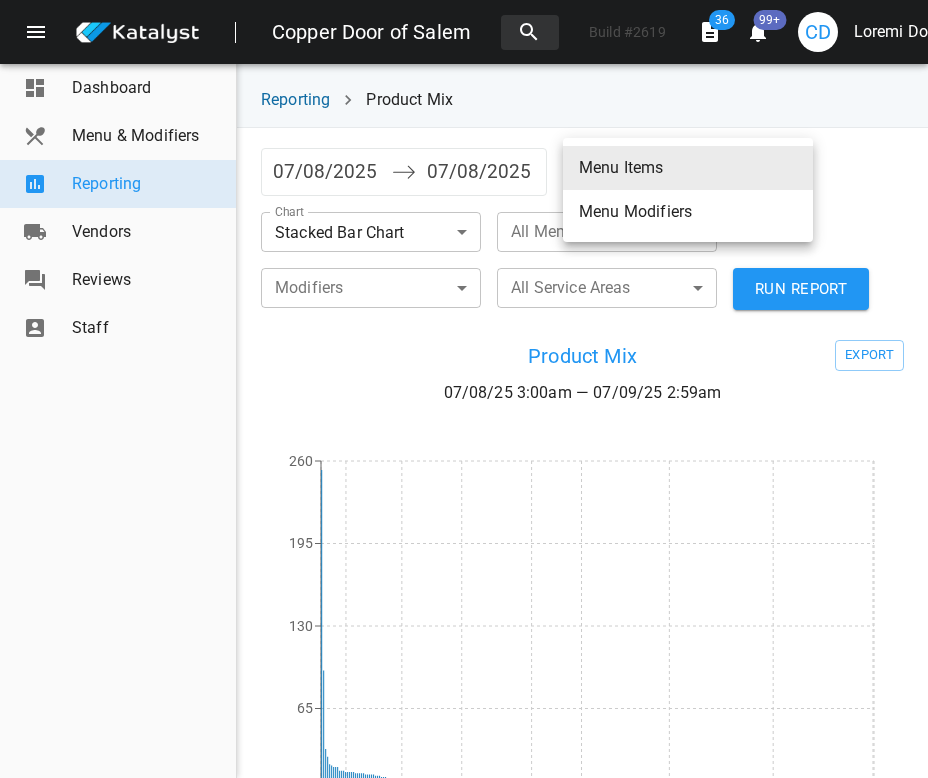 click on "Menu Modifiers" at bounding box center [688, 168] 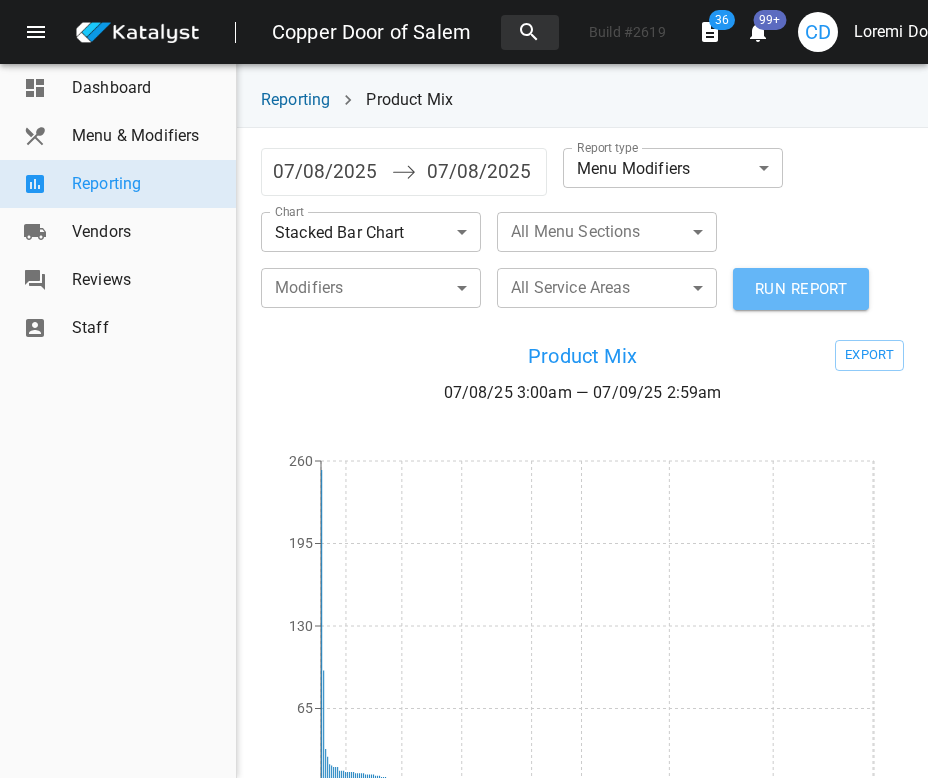 click on "RUN REPORT" at bounding box center (801, 289) 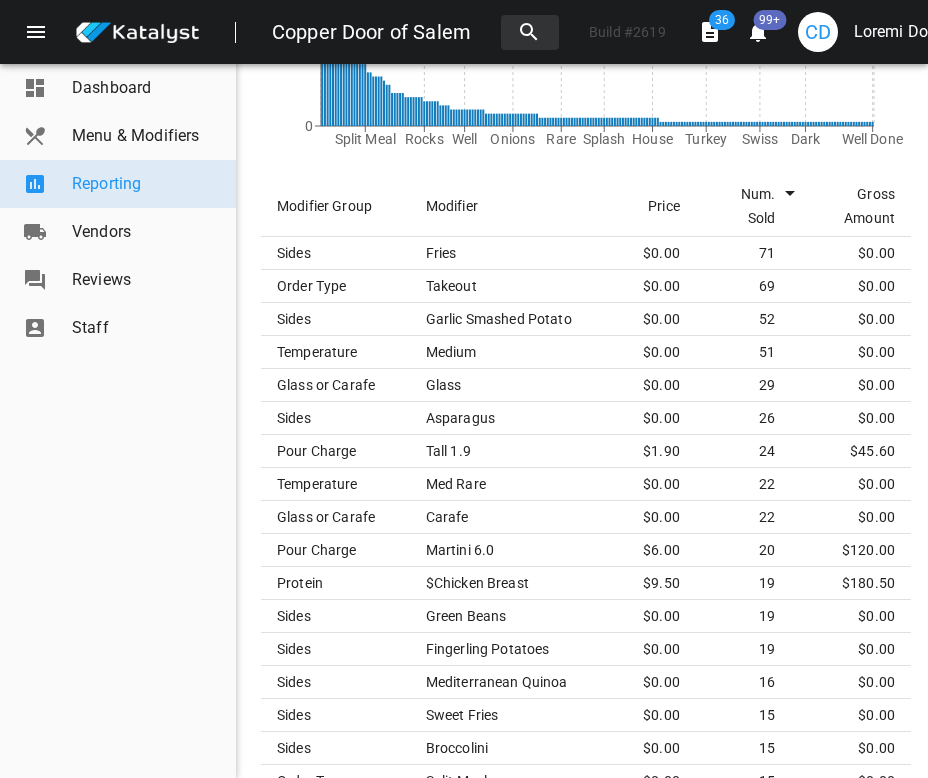 scroll, scrollTop: 662, scrollLeft: 0, axis: vertical 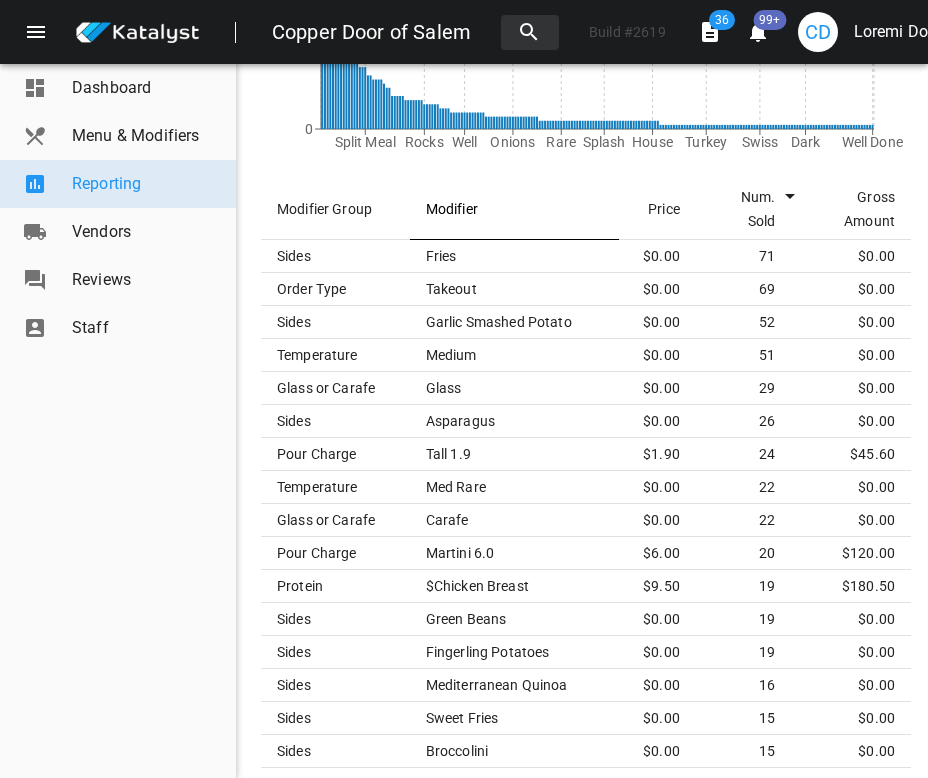 click on "Modifier" at bounding box center (514, 209) 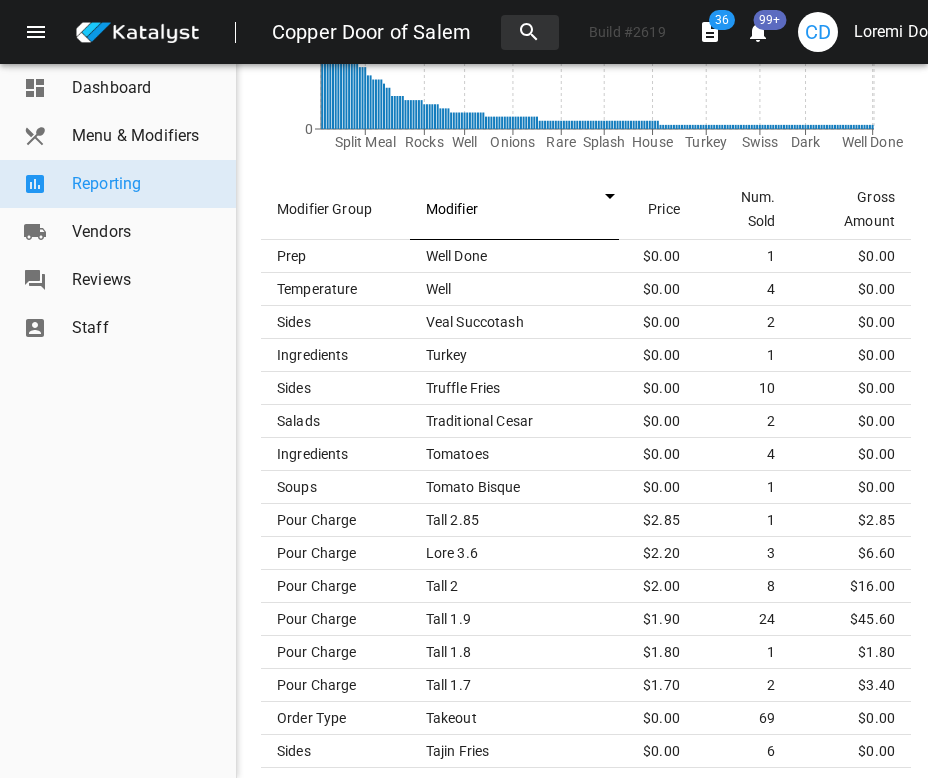 click on "Modifier" at bounding box center [514, 209] 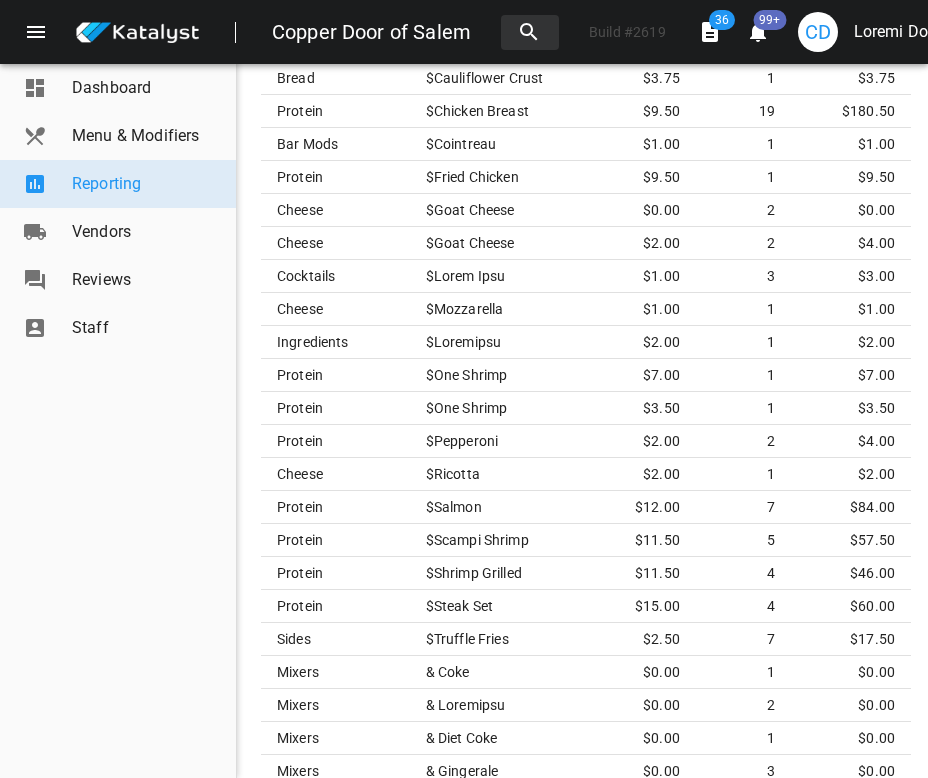 scroll, scrollTop: 1072, scrollLeft: 0, axis: vertical 